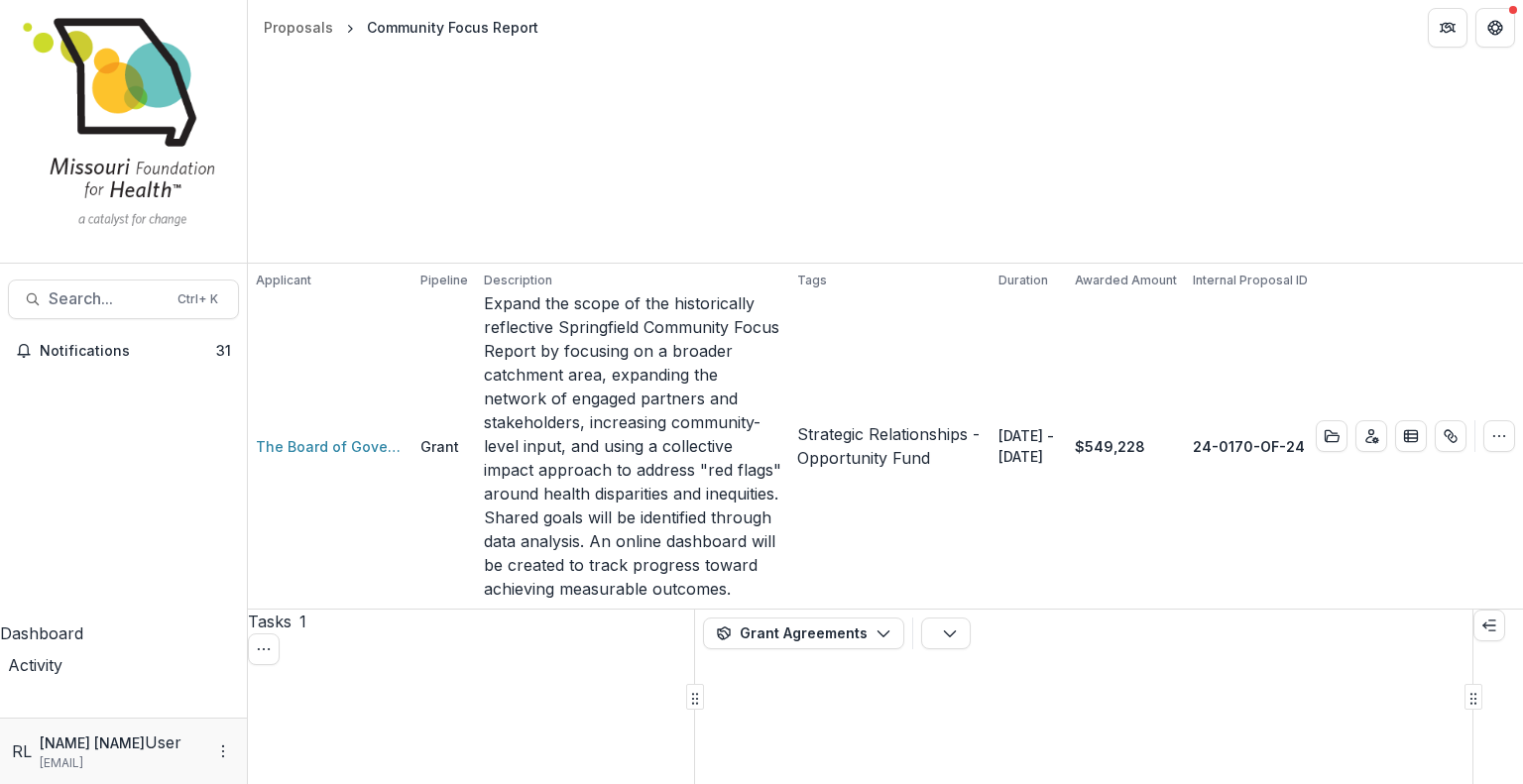 scroll, scrollTop: 0, scrollLeft: 0, axis: both 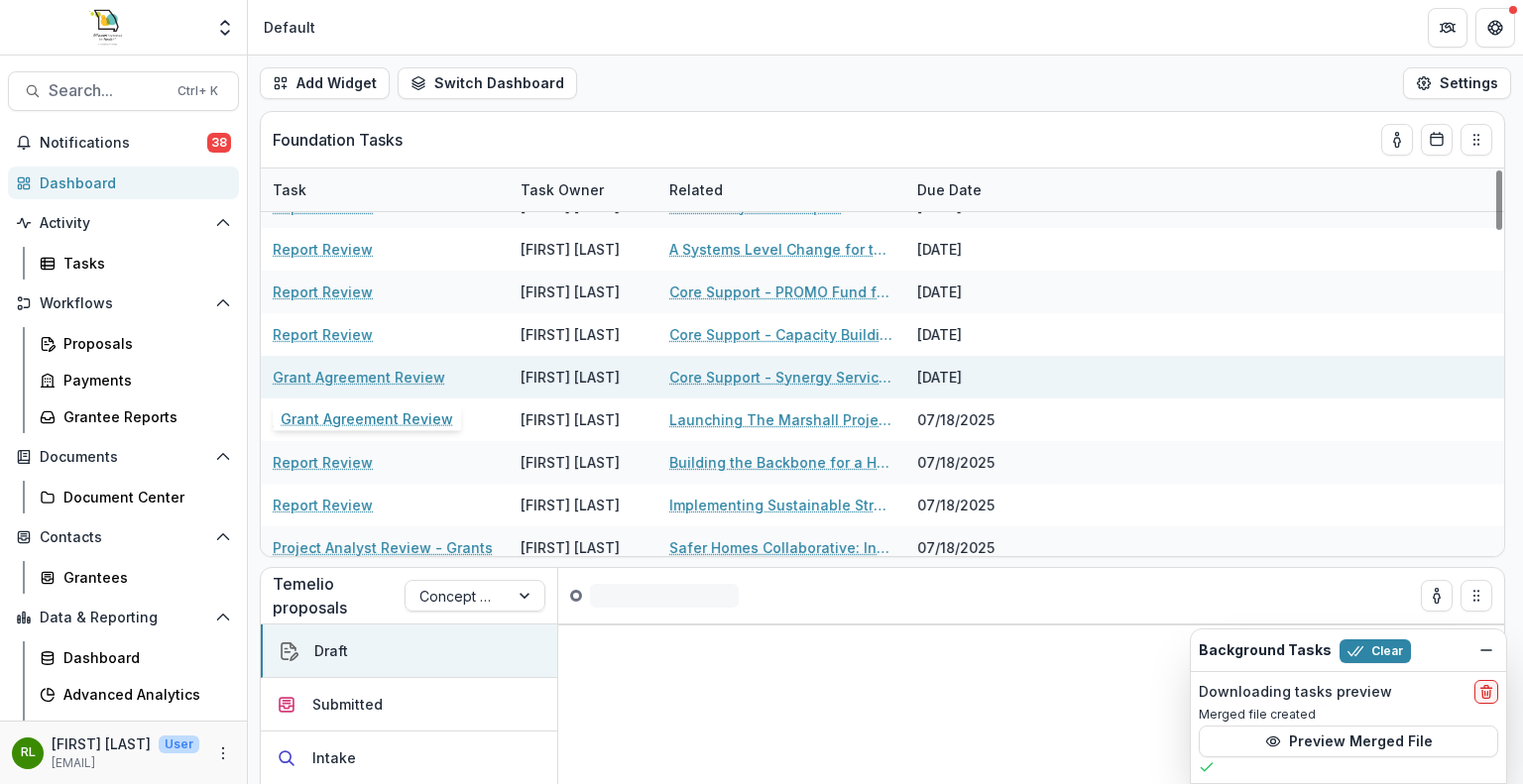 click on "Grant Agreement Review" at bounding box center (359, 377) 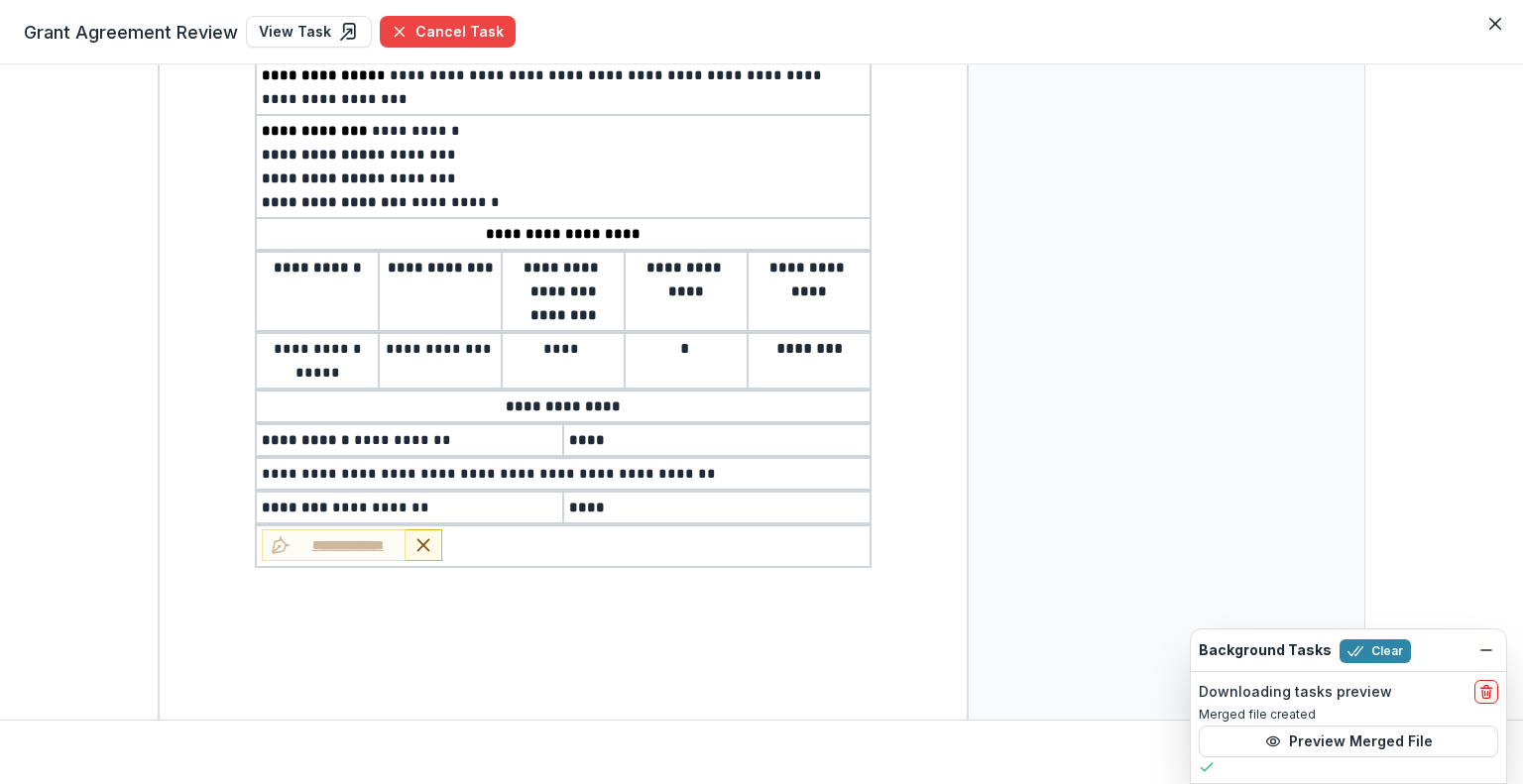 scroll, scrollTop: 297, scrollLeft: 0, axis: vertical 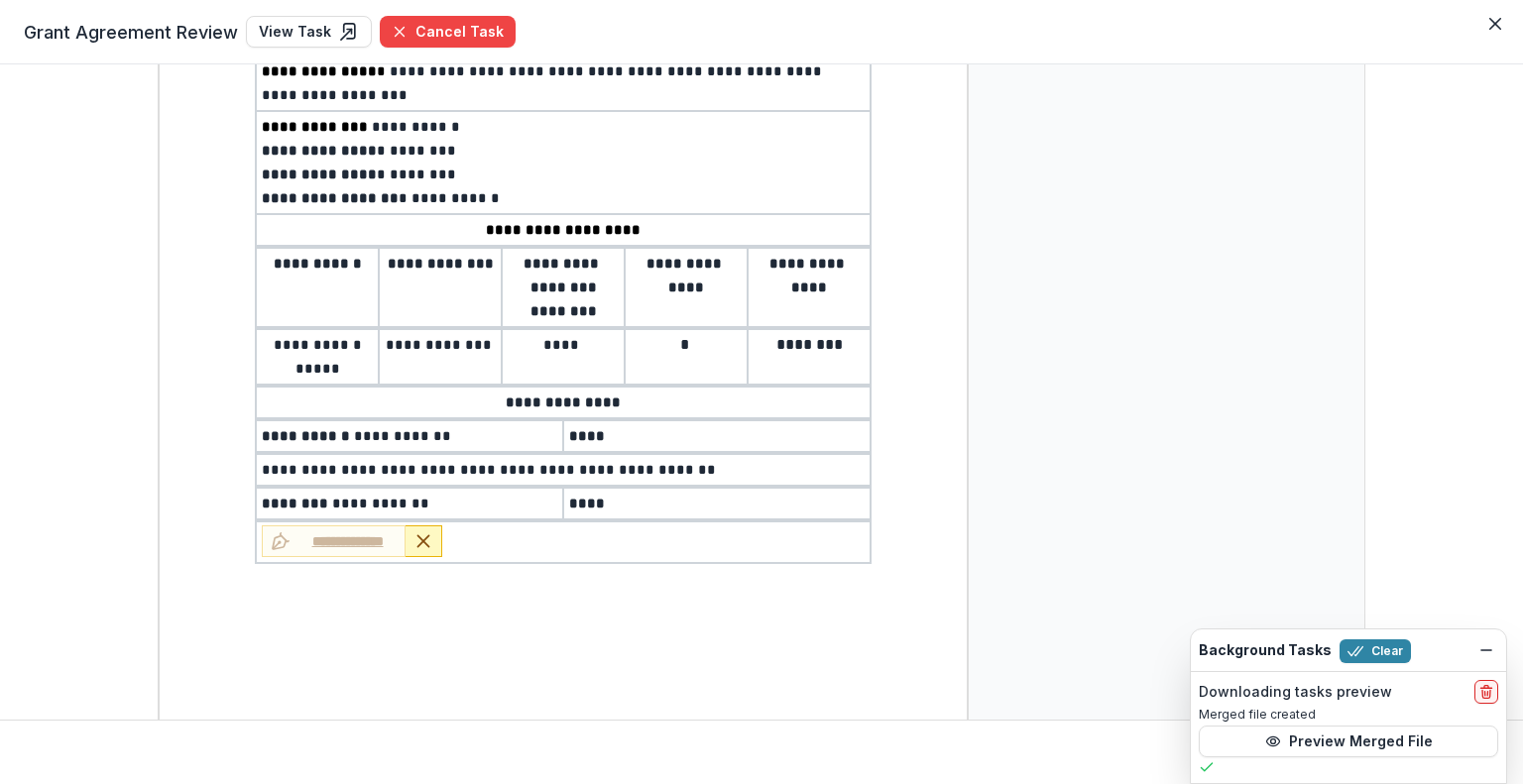 click 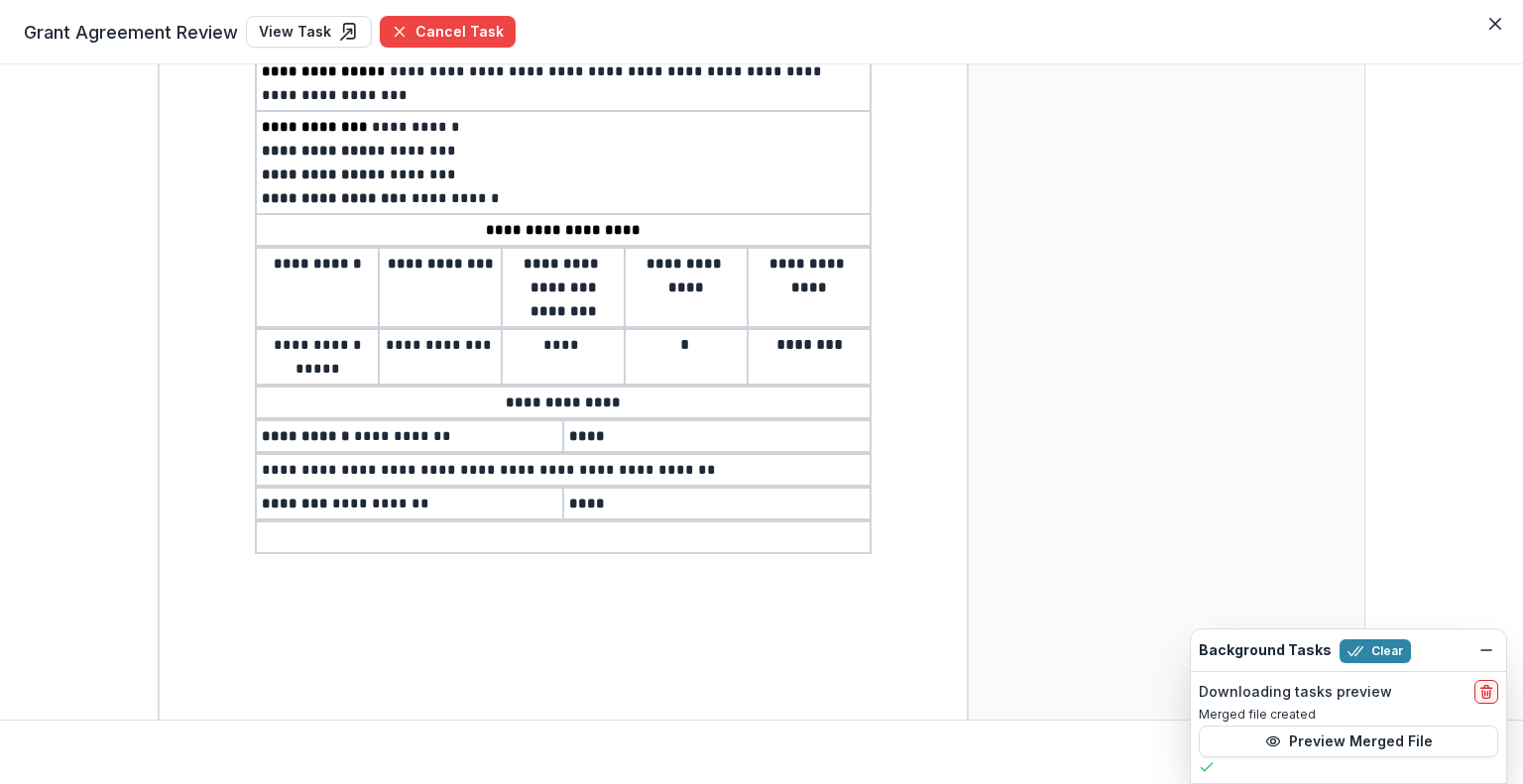 click at bounding box center [563, 537] 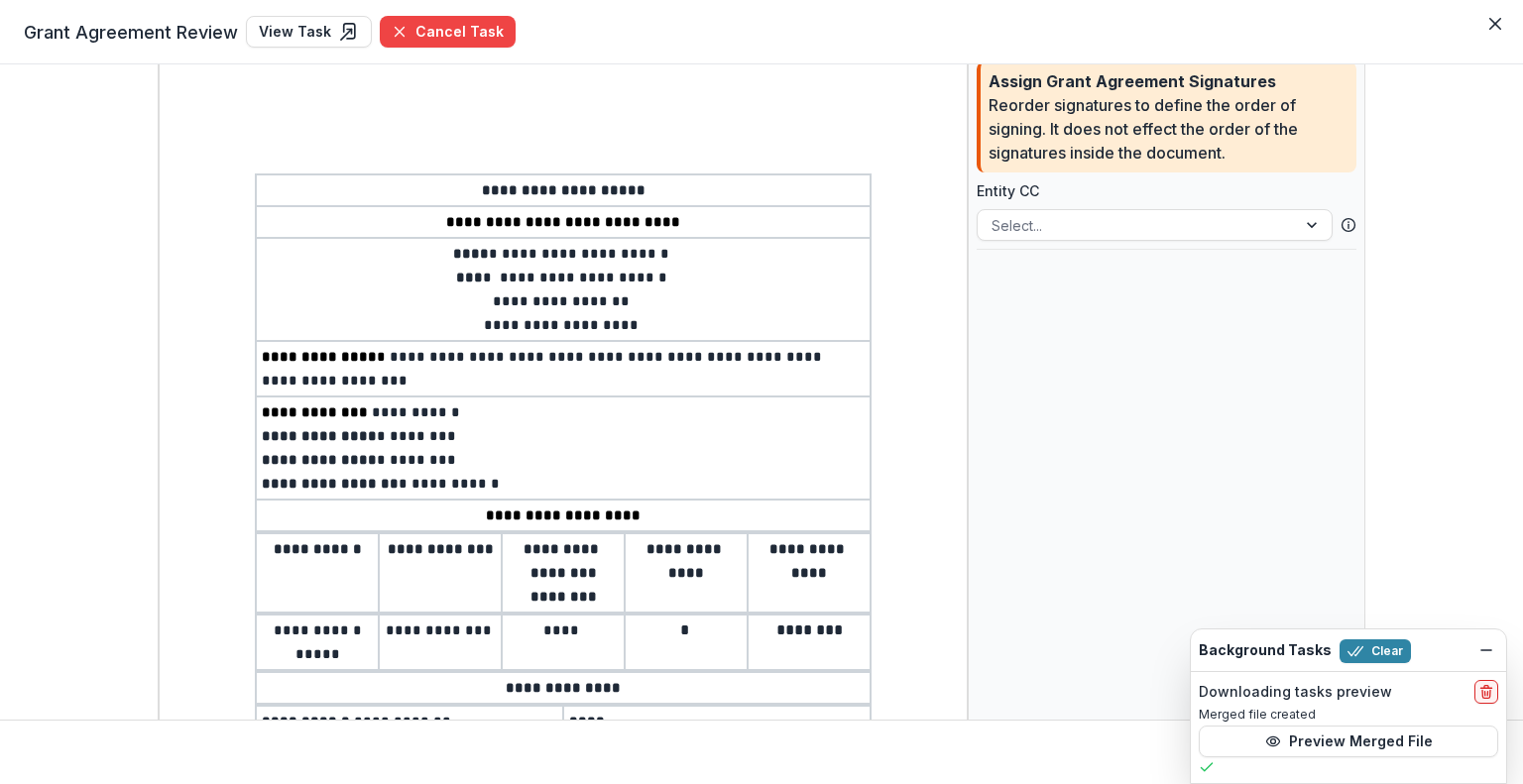 scroll, scrollTop: 0, scrollLeft: 0, axis: both 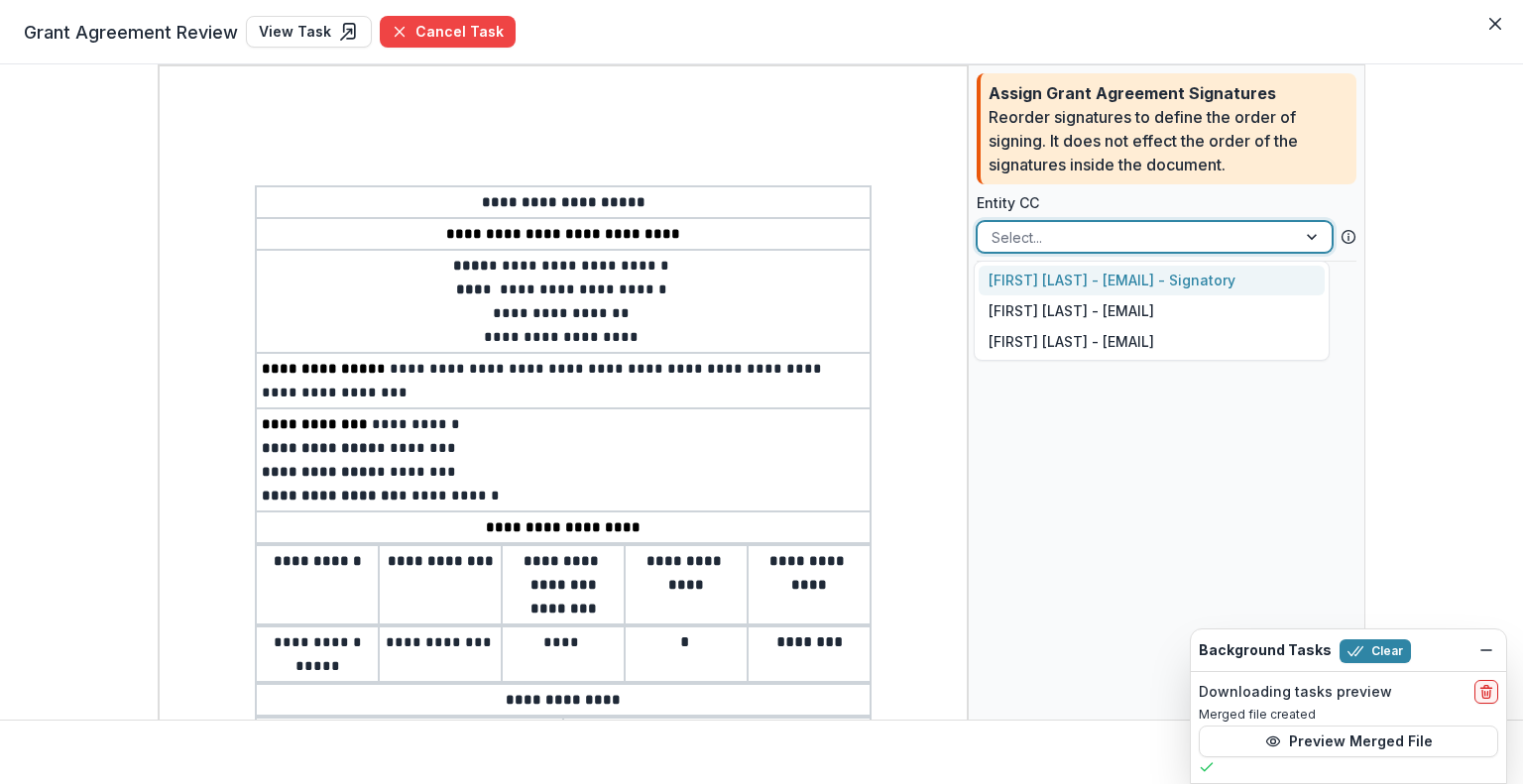 click at bounding box center [1136, 237] 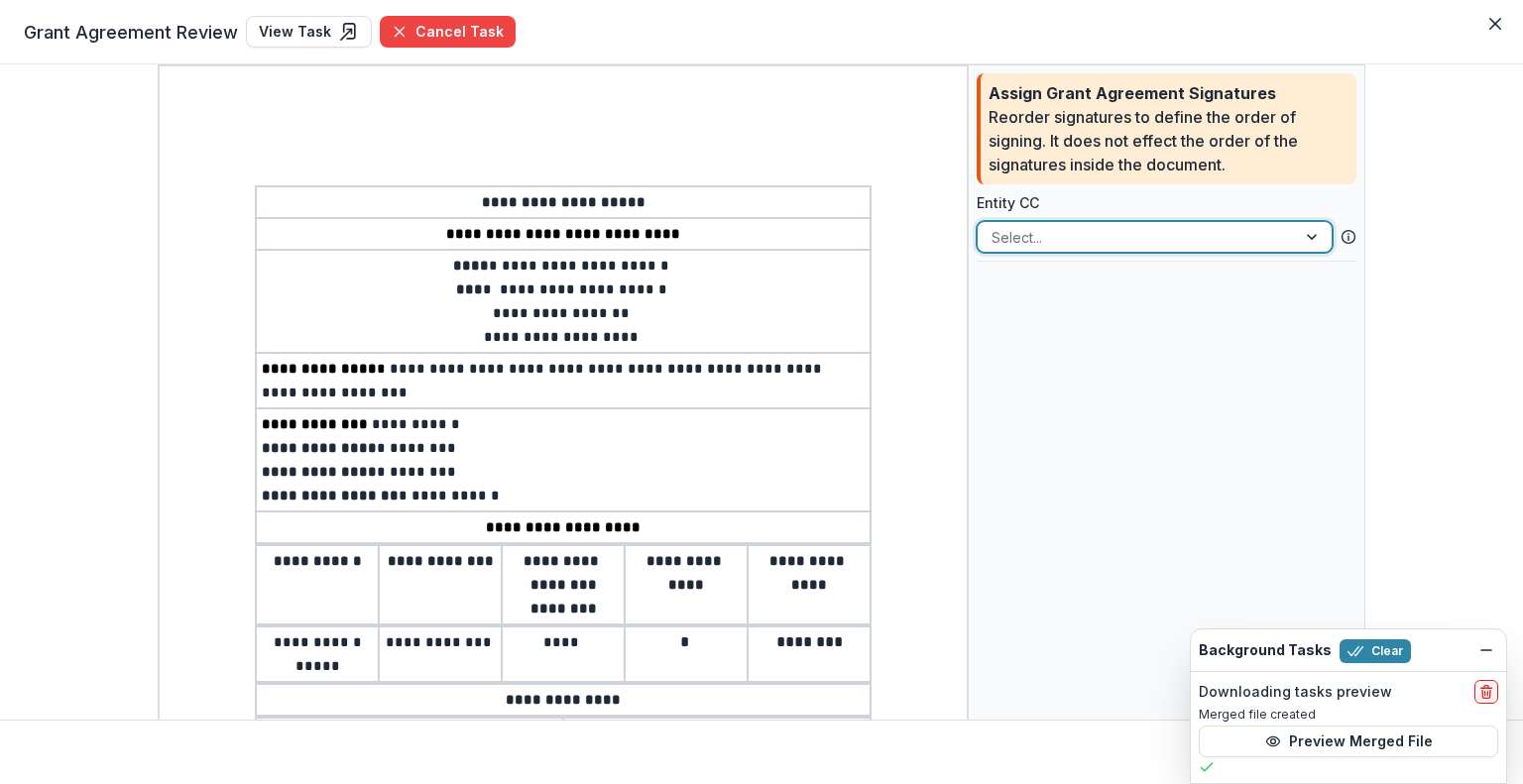 click on "Assign Grant Agreement Signatures Reorder signatures to define the order of signing. It does not effect the order of the signatures inside the document. Entity CC option , selected. Select is focused ,type to refine list, press Down to open the menu,  Select...
To pick up a draggable item, press the space bar.
While dragging, use the arrow keys to move the item.
Press space again to drop the item in its new position, or press escape to cancel." at bounding box center [1167, 593] 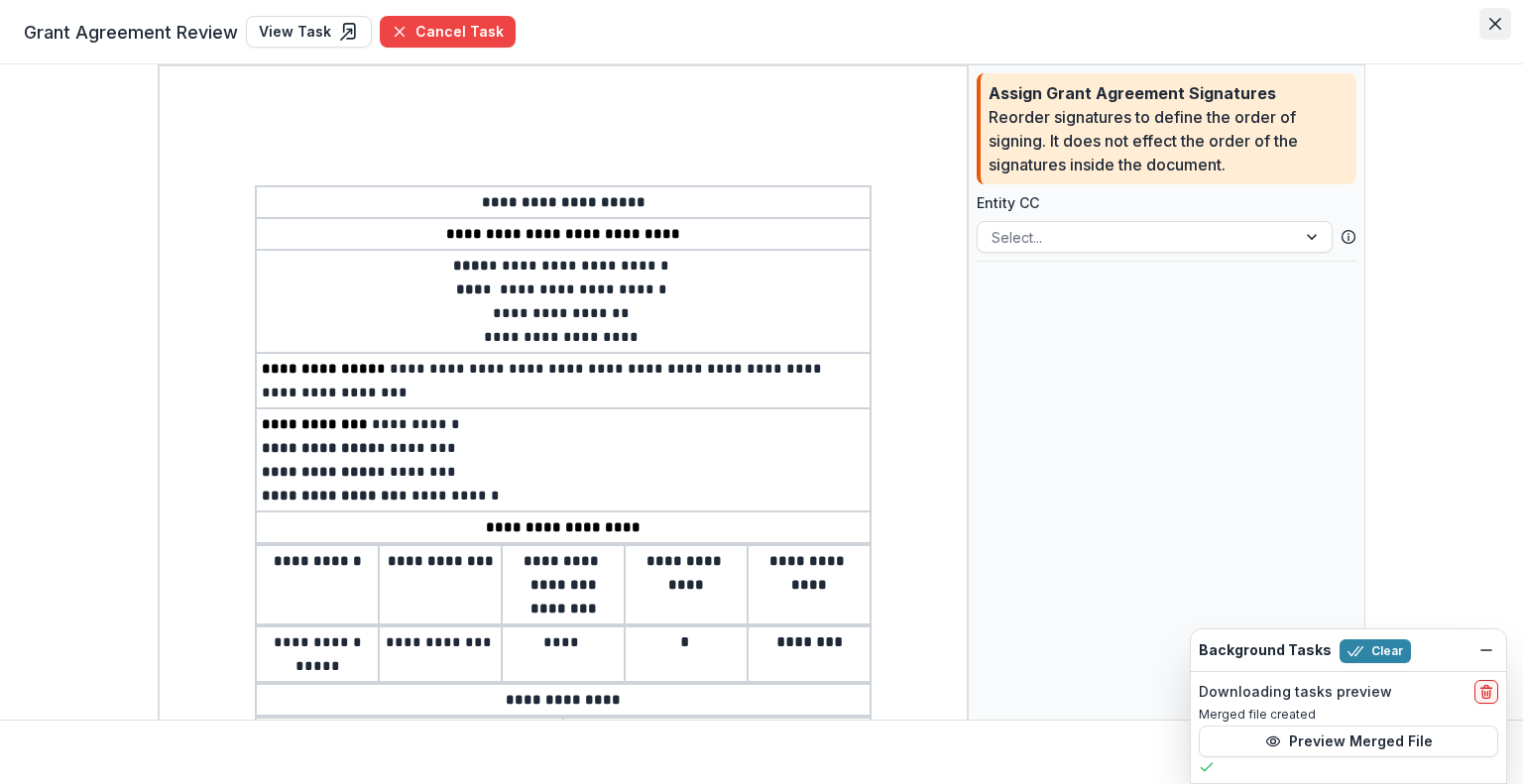 click at bounding box center [1495, 24] 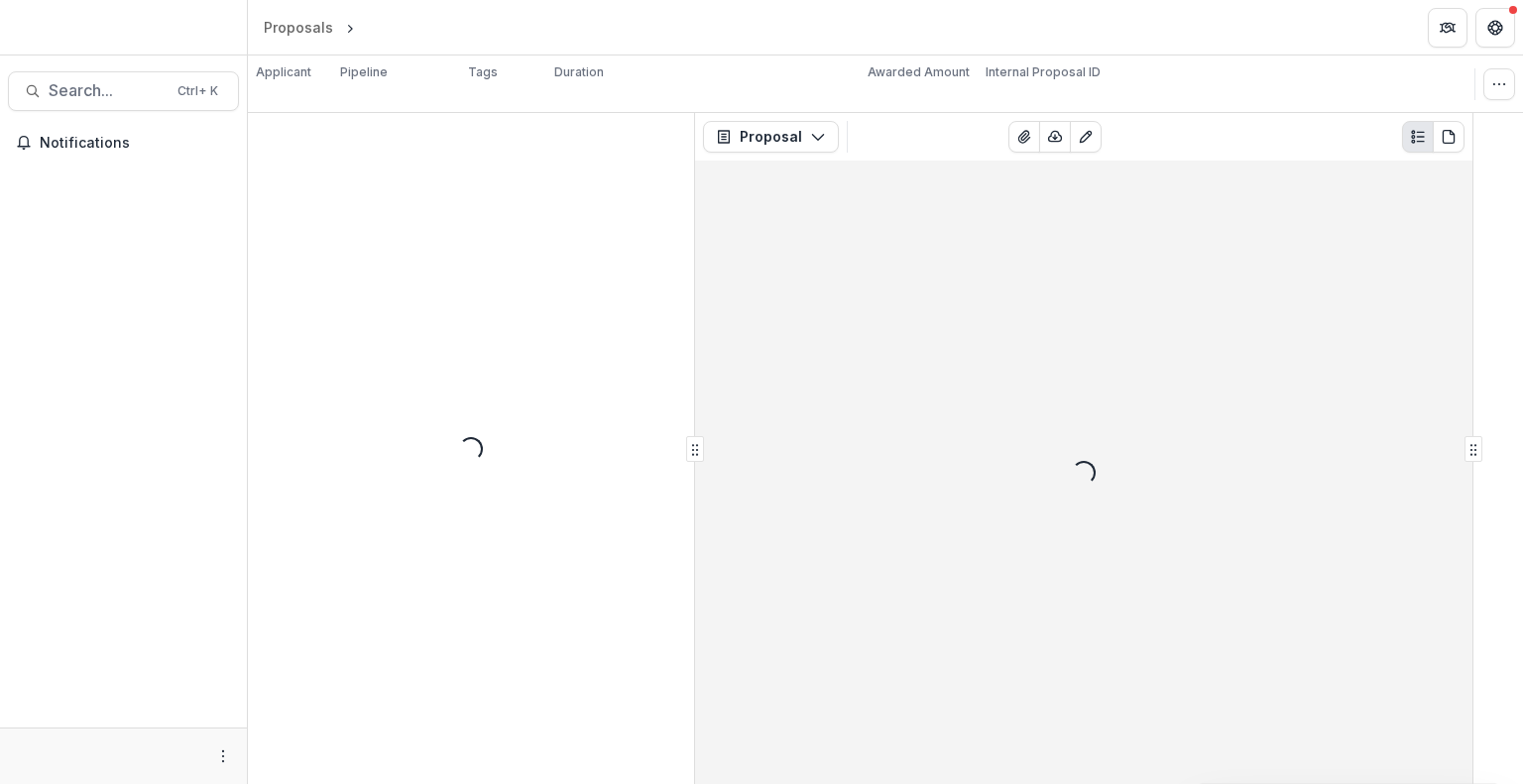 scroll, scrollTop: 0, scrollLeft: 0, axis: both 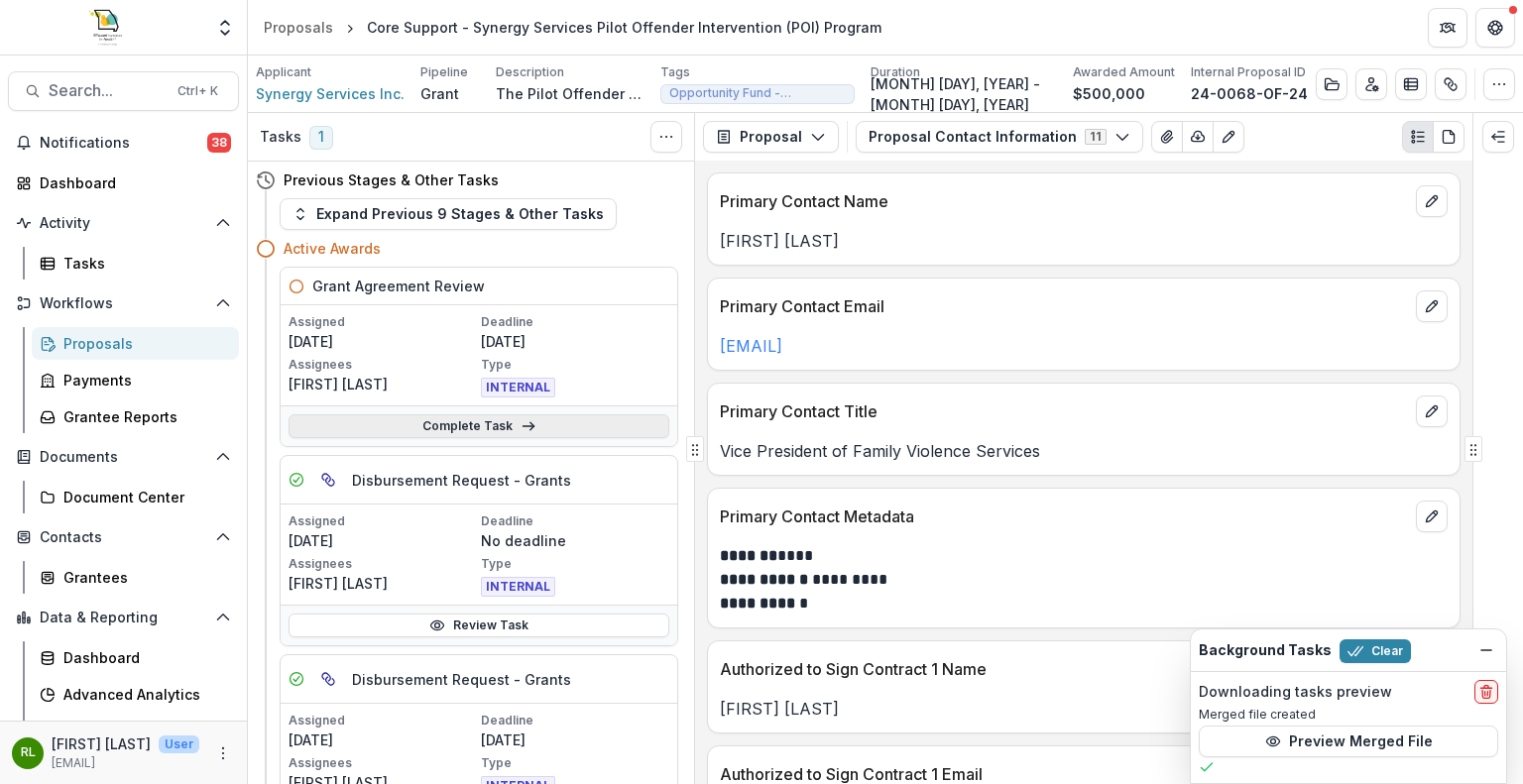 click on "Complete Task" at bounding box center [479, 426] 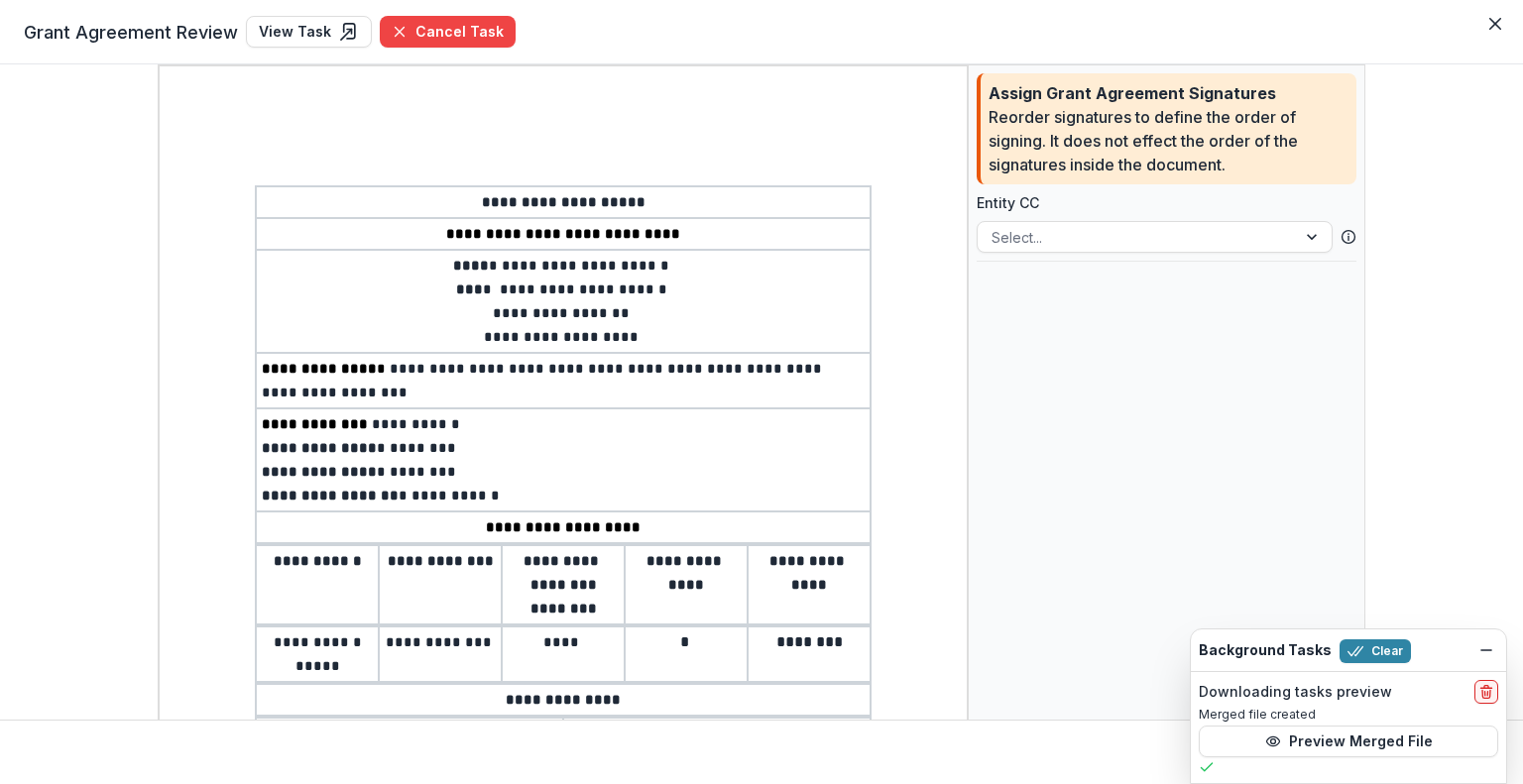 scroll, scrollTop: 297, scrollLeft: 0, axis: vertical 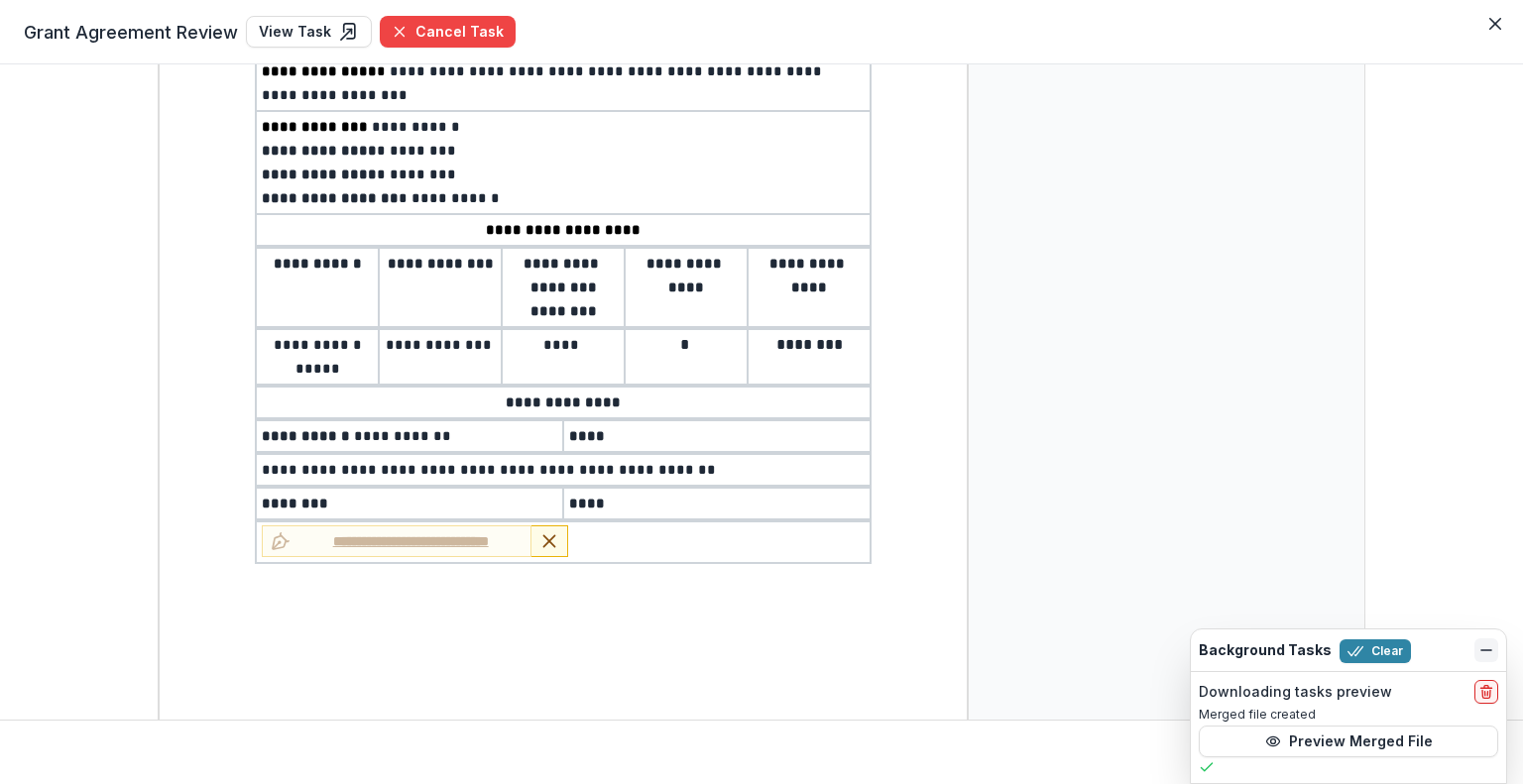 click 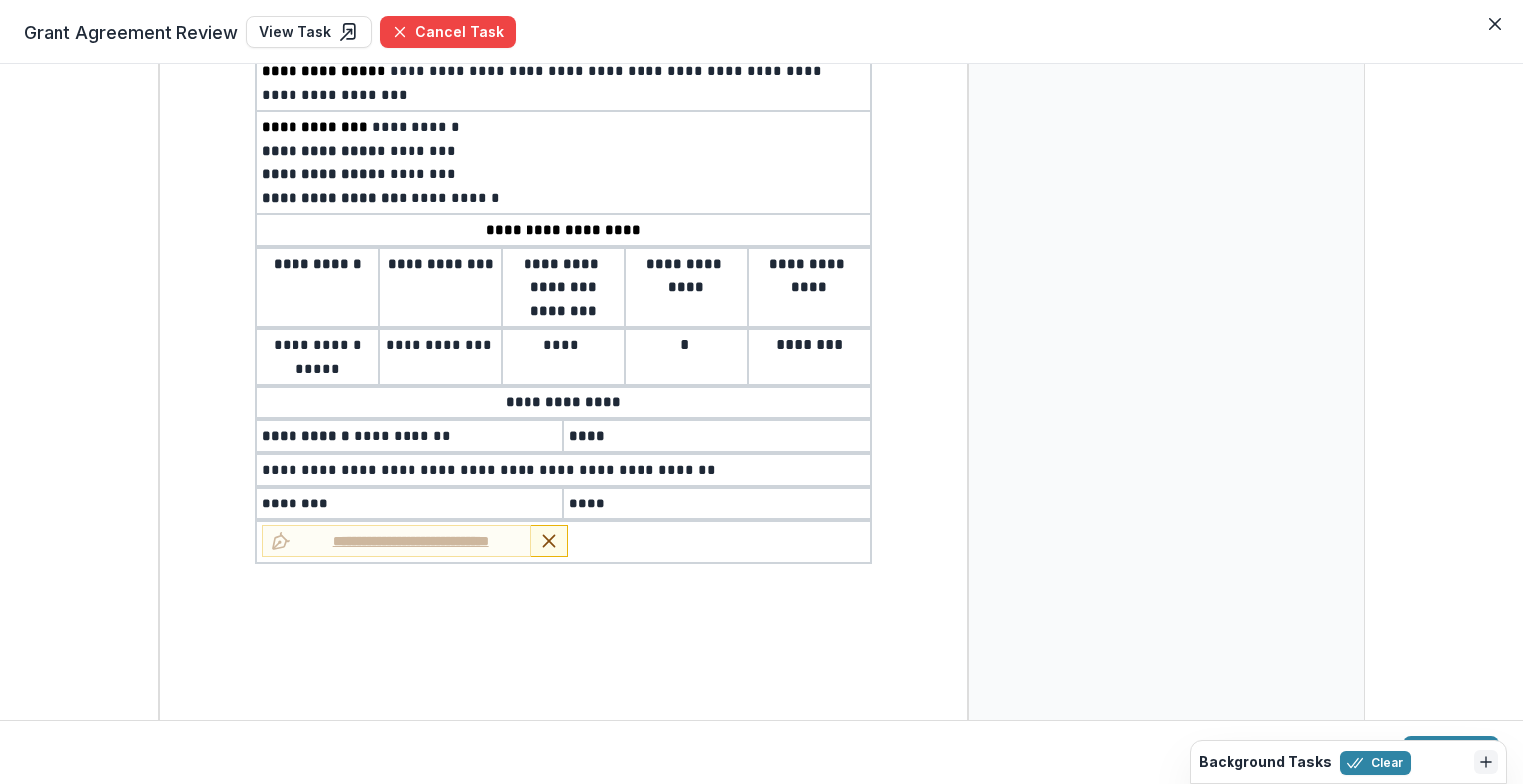 click at bounding box center [1486, 762] 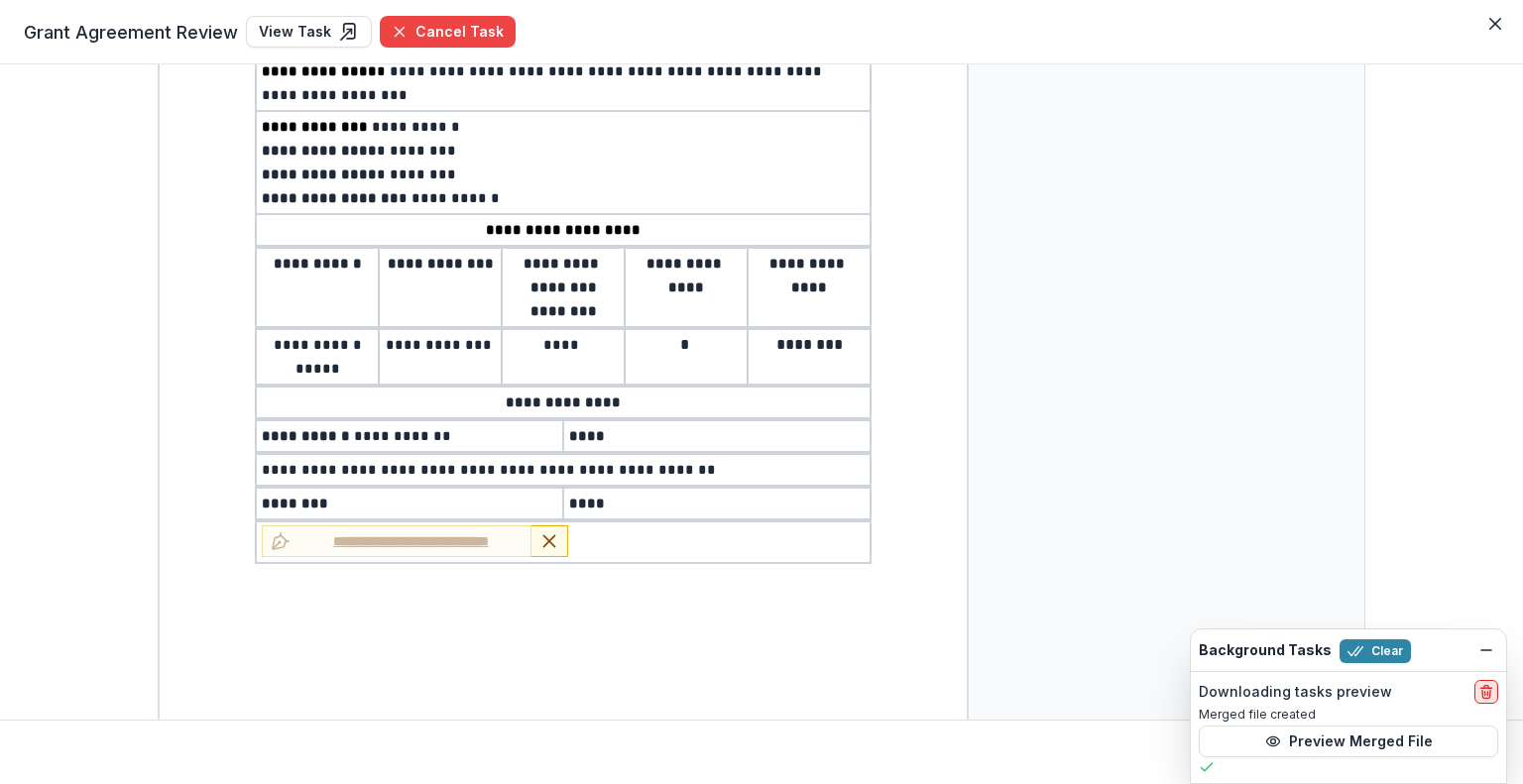 click at bounding box center [1486, 692] 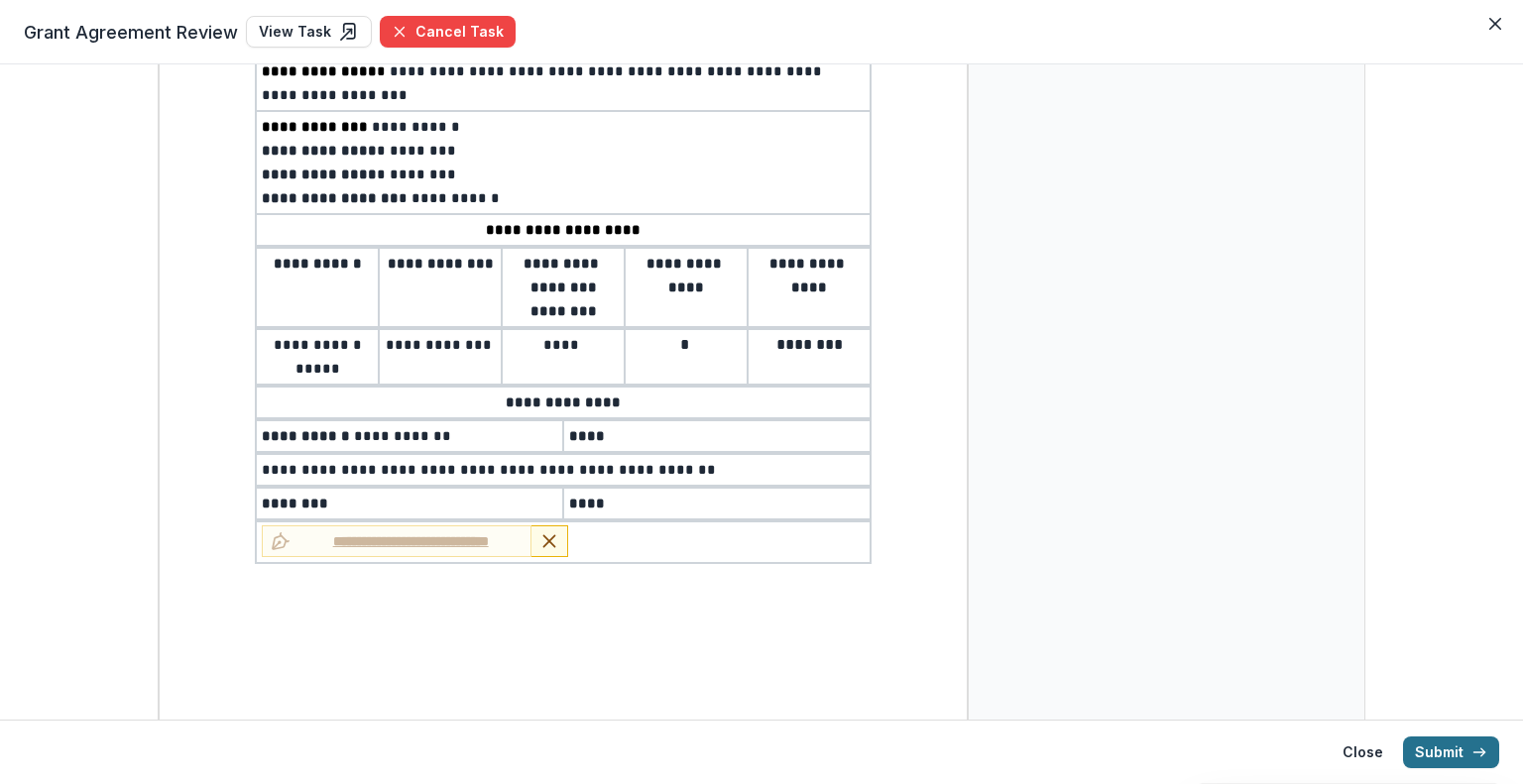 click on "Submit" at bounding box center [1451, 752] 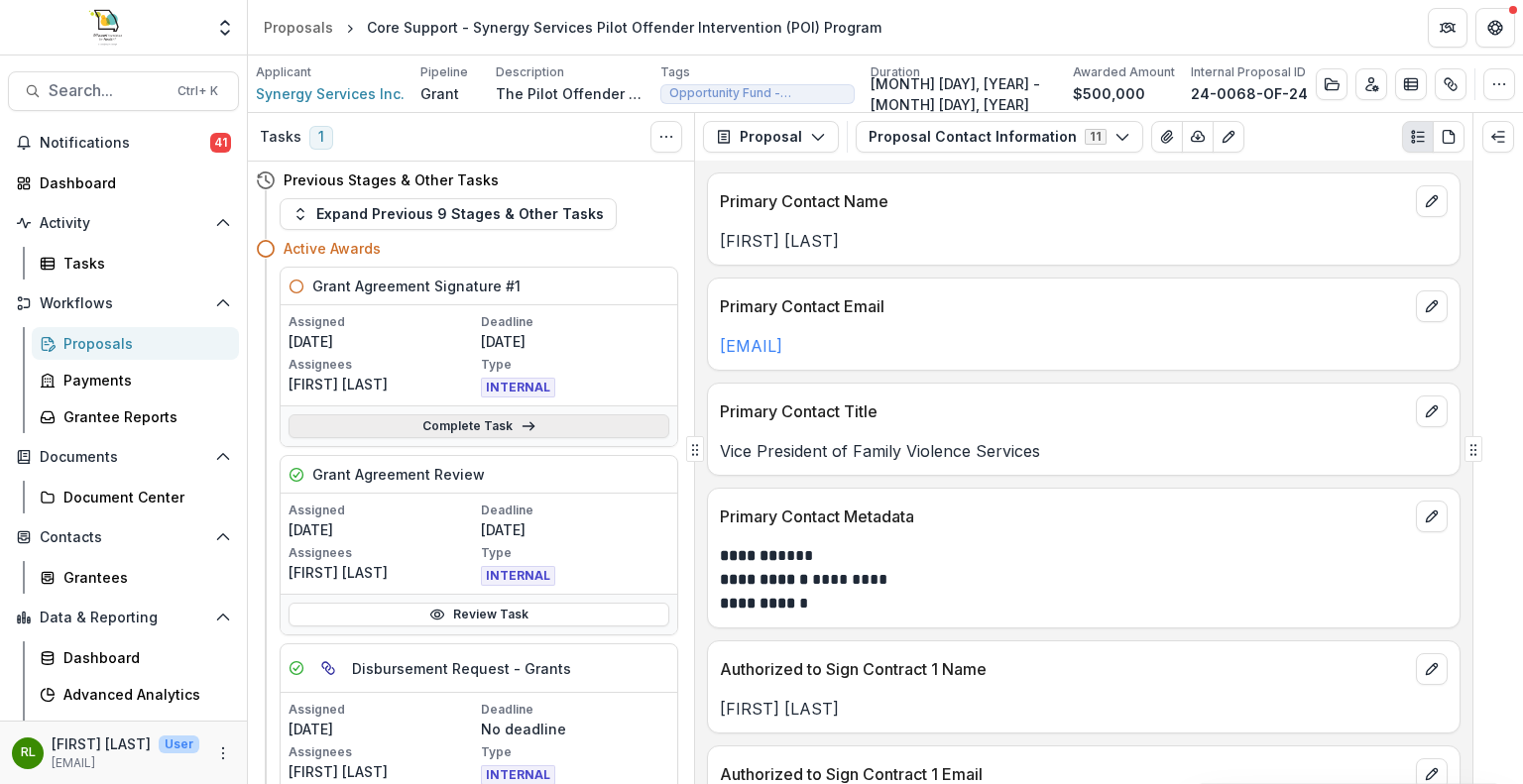 click on "Complete Task" at bounding box center (479, 426) 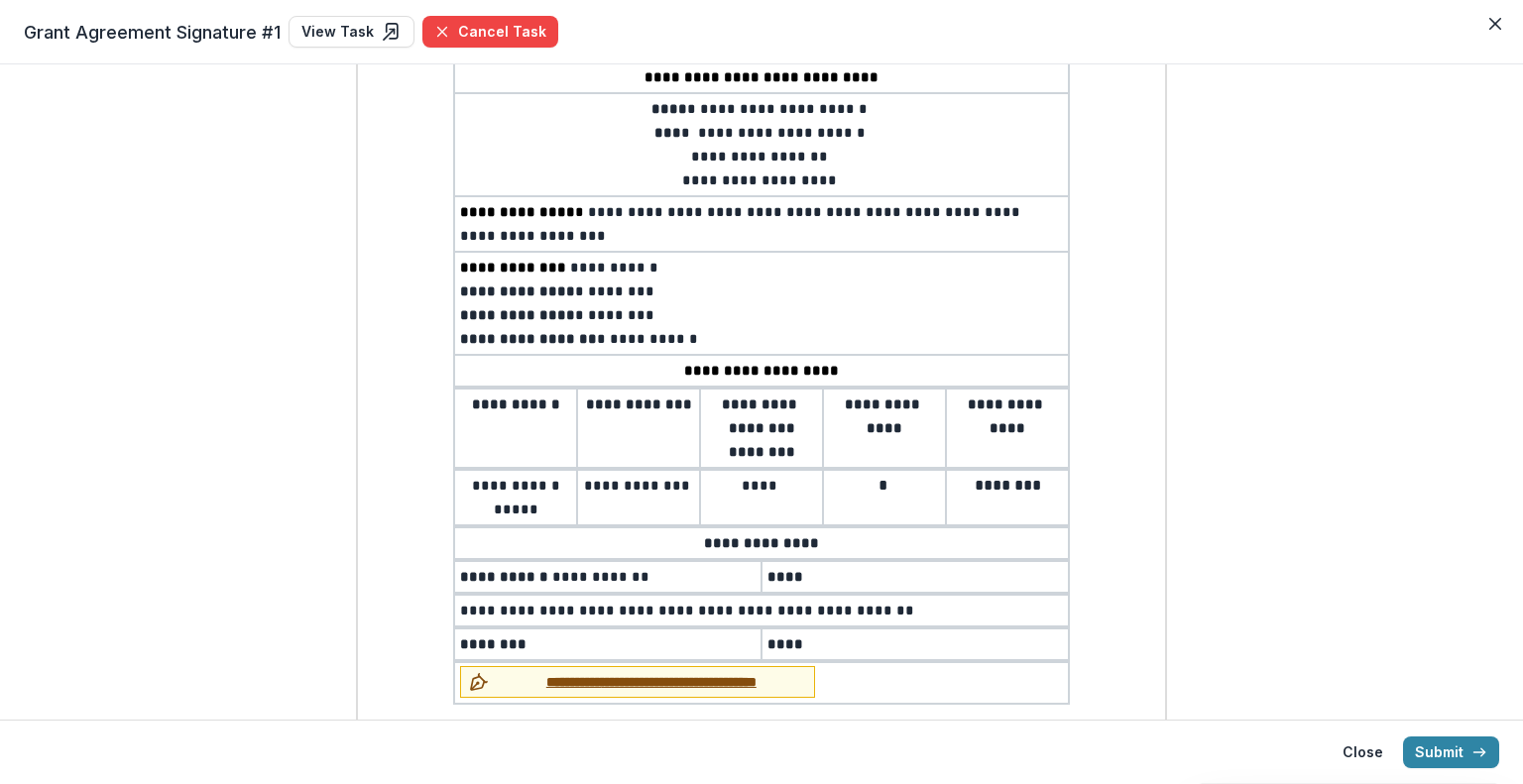 scroll, scrollTop: 297, scrollLeft: 0, axis: vertical 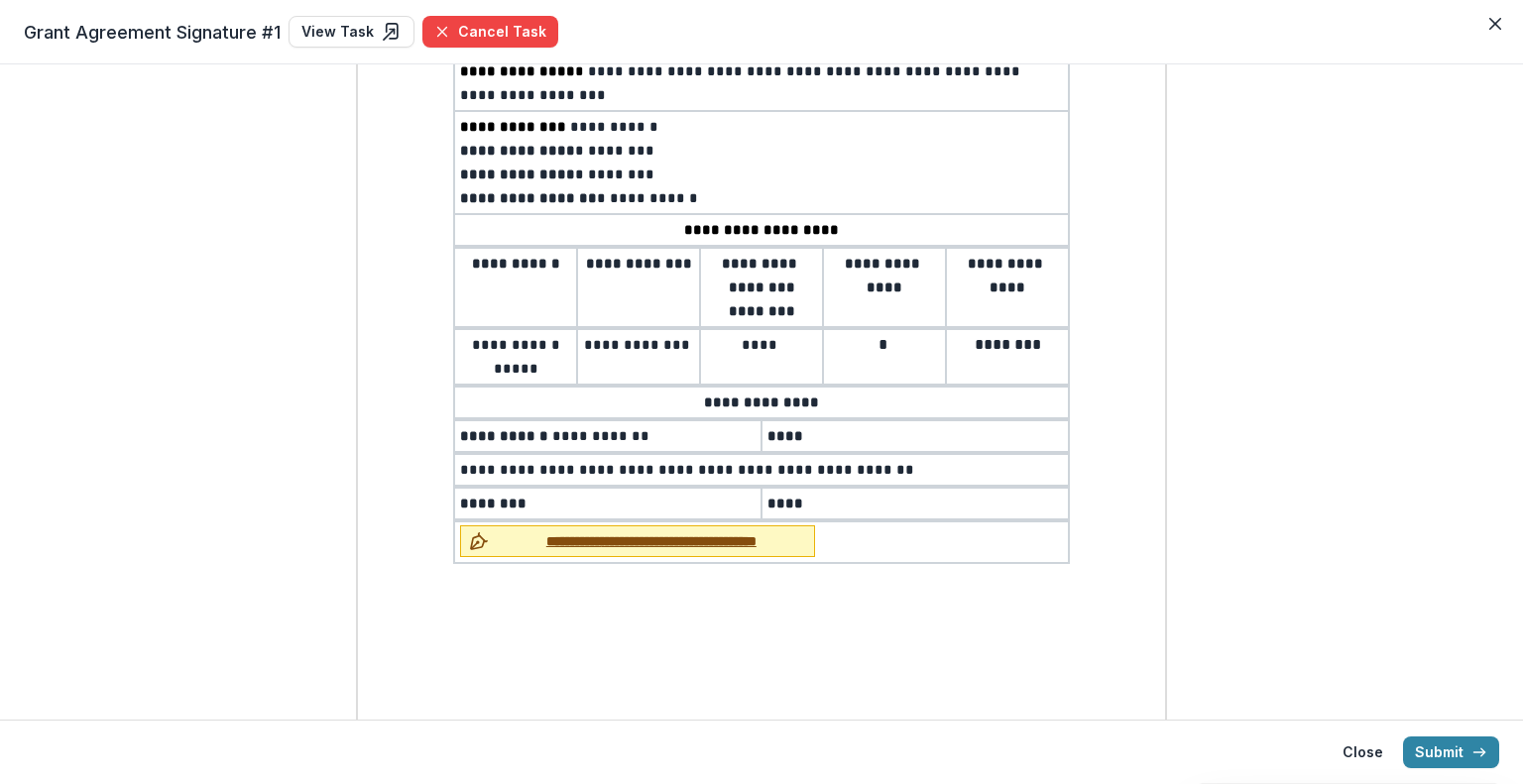 click on "**********" at bounding box center (651, 541) 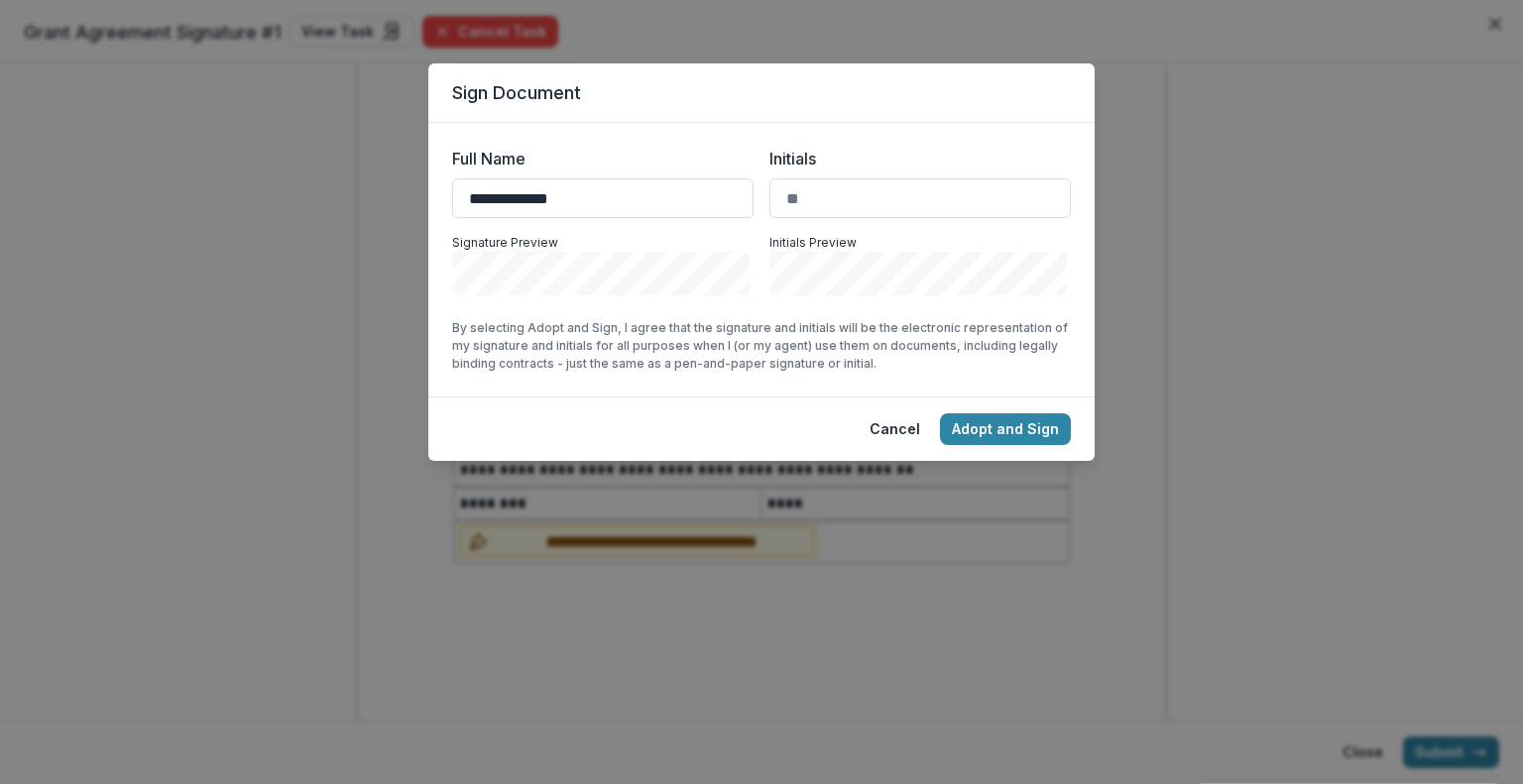 type on "**********" 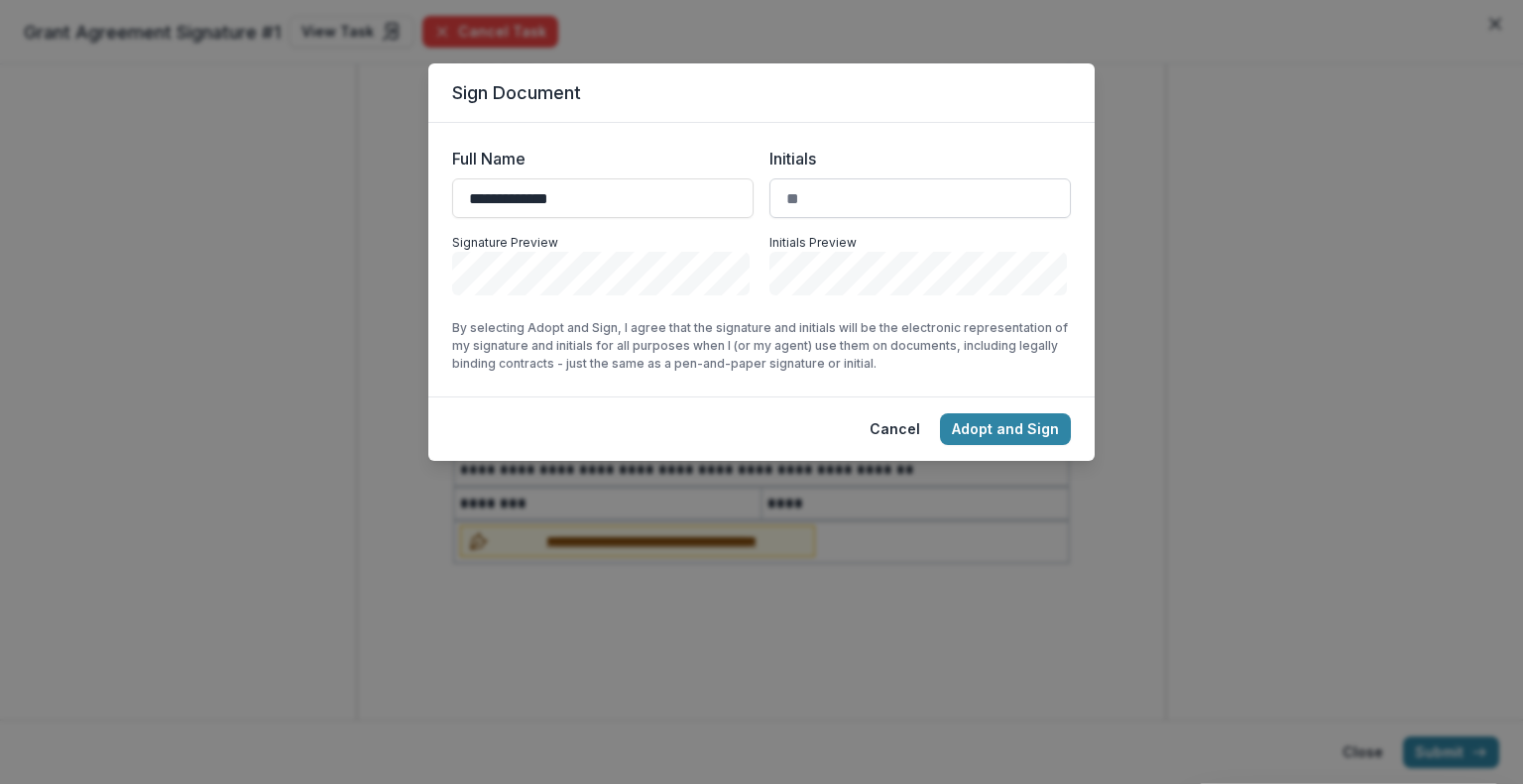 click on "Initials" at bounding box center [920, 198] 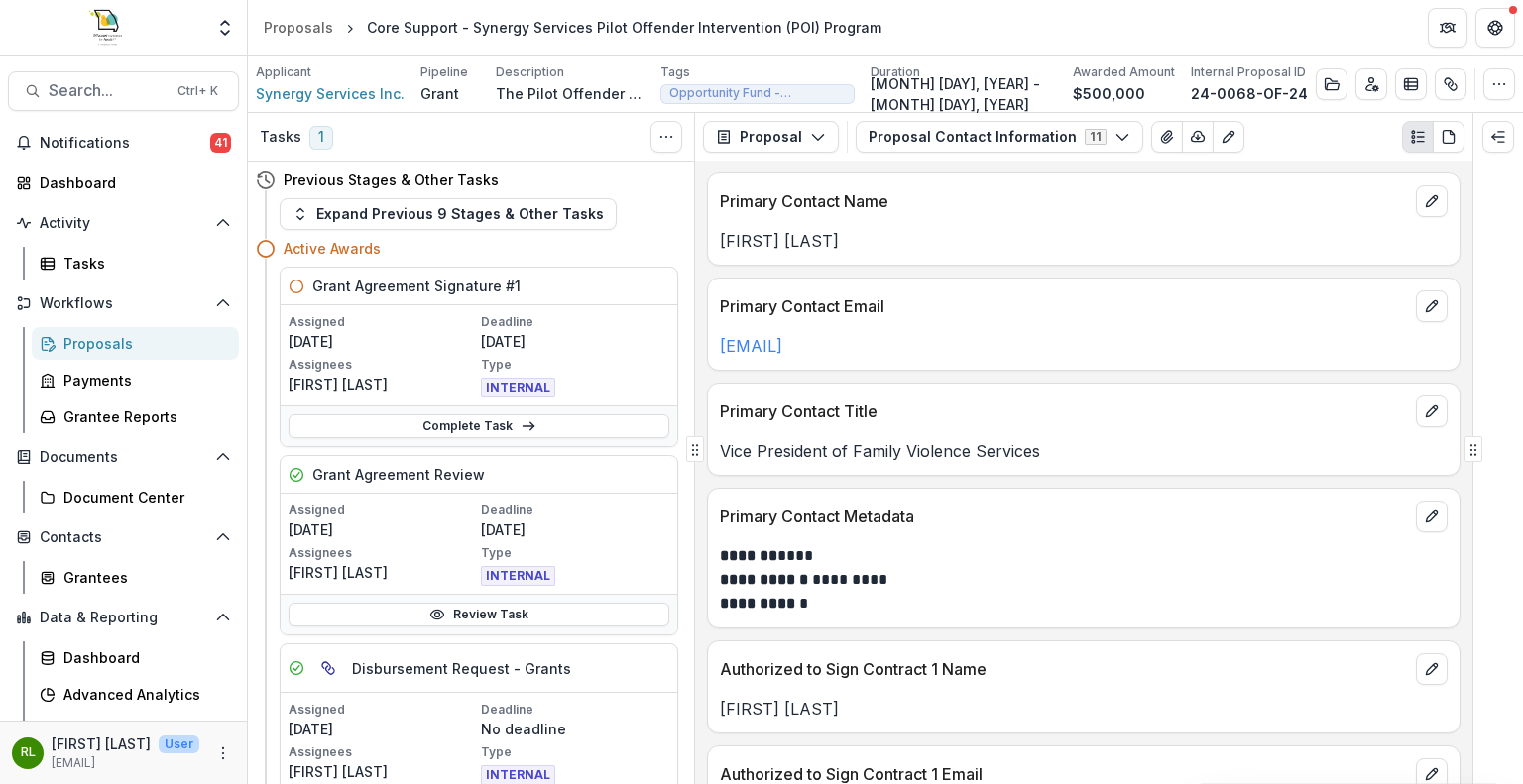 click on "Vice President of Family Violence Services" at bounding box center [1084, 445] 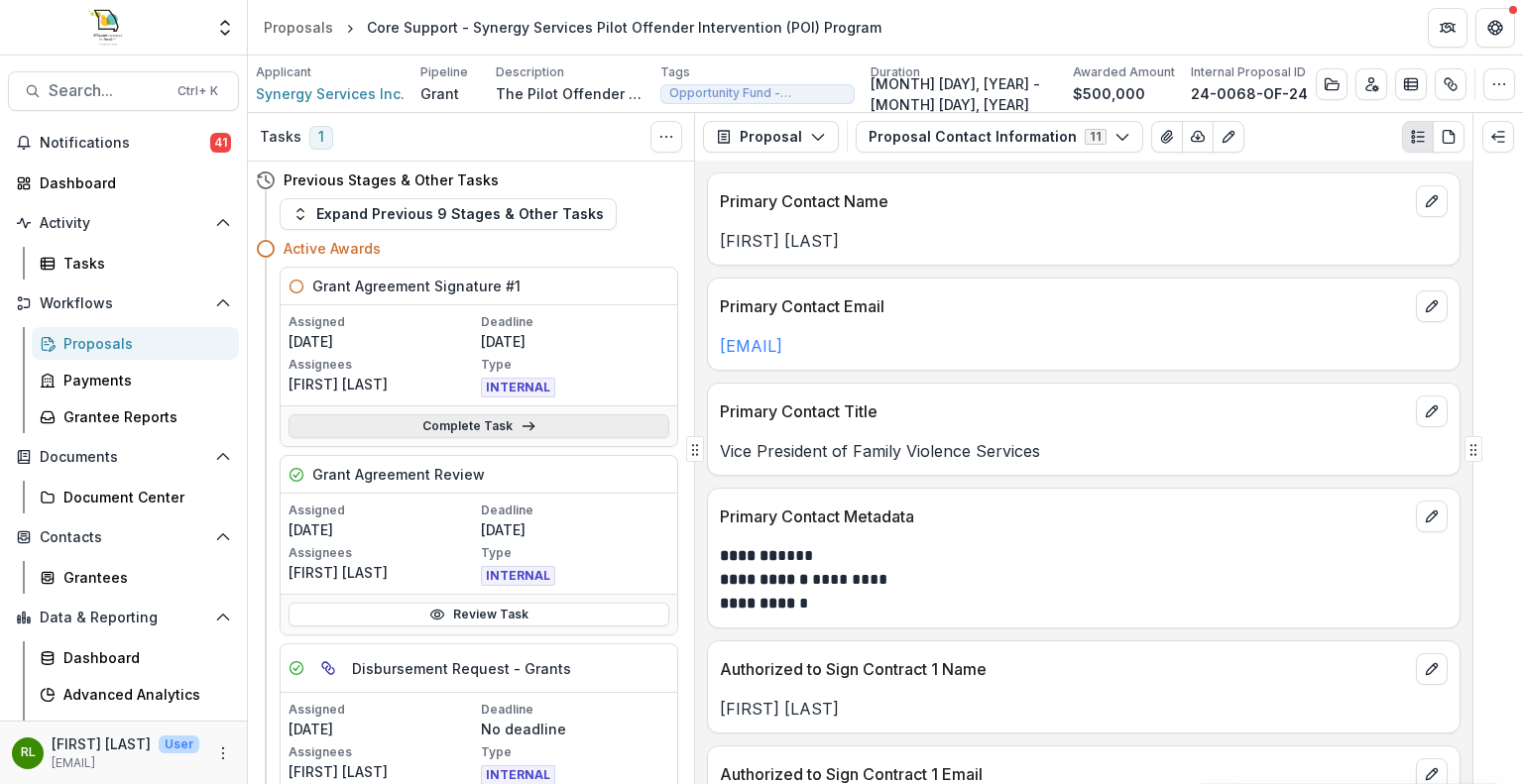 click 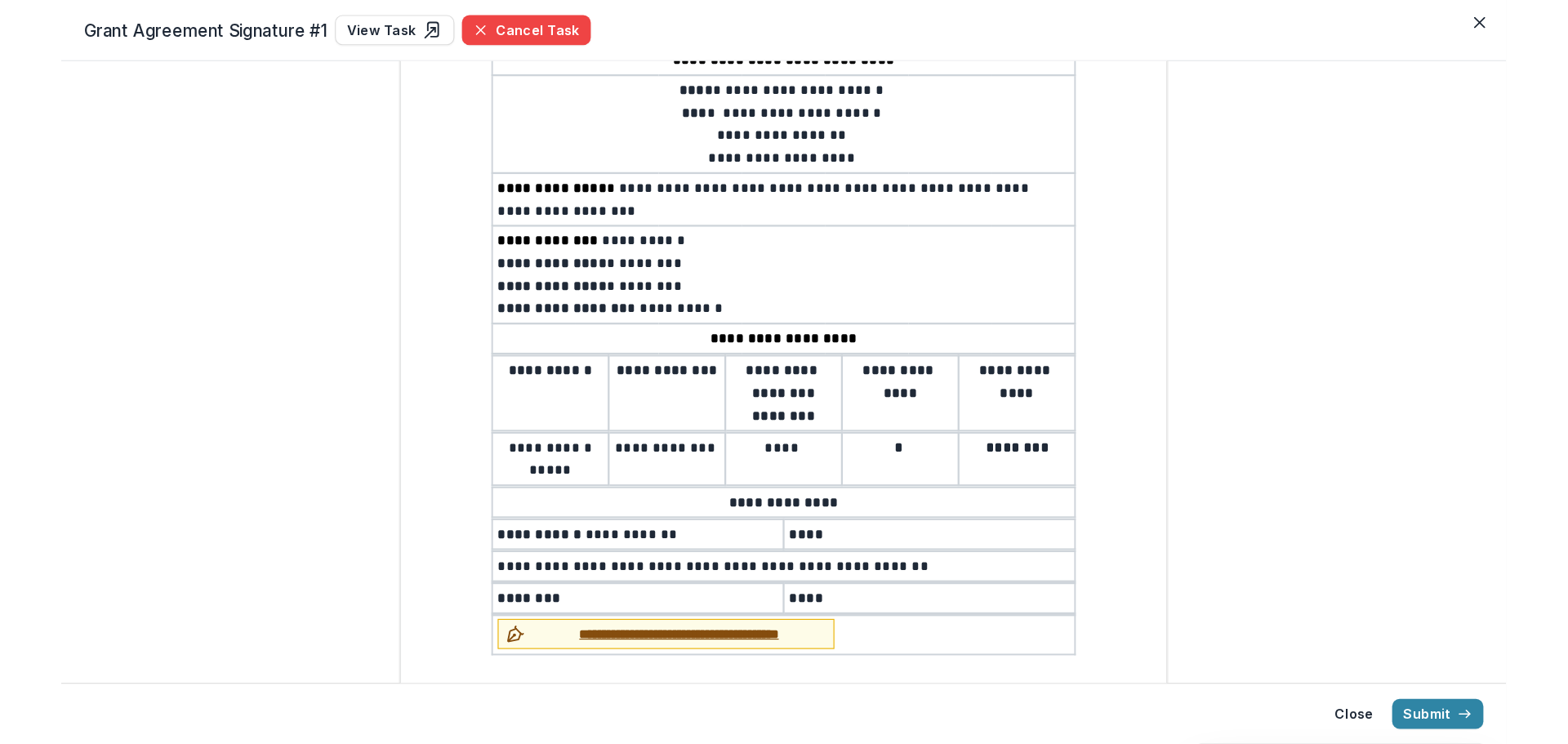 scroll, scrollTop: 327, scrollLeft: 0, axis: vertical 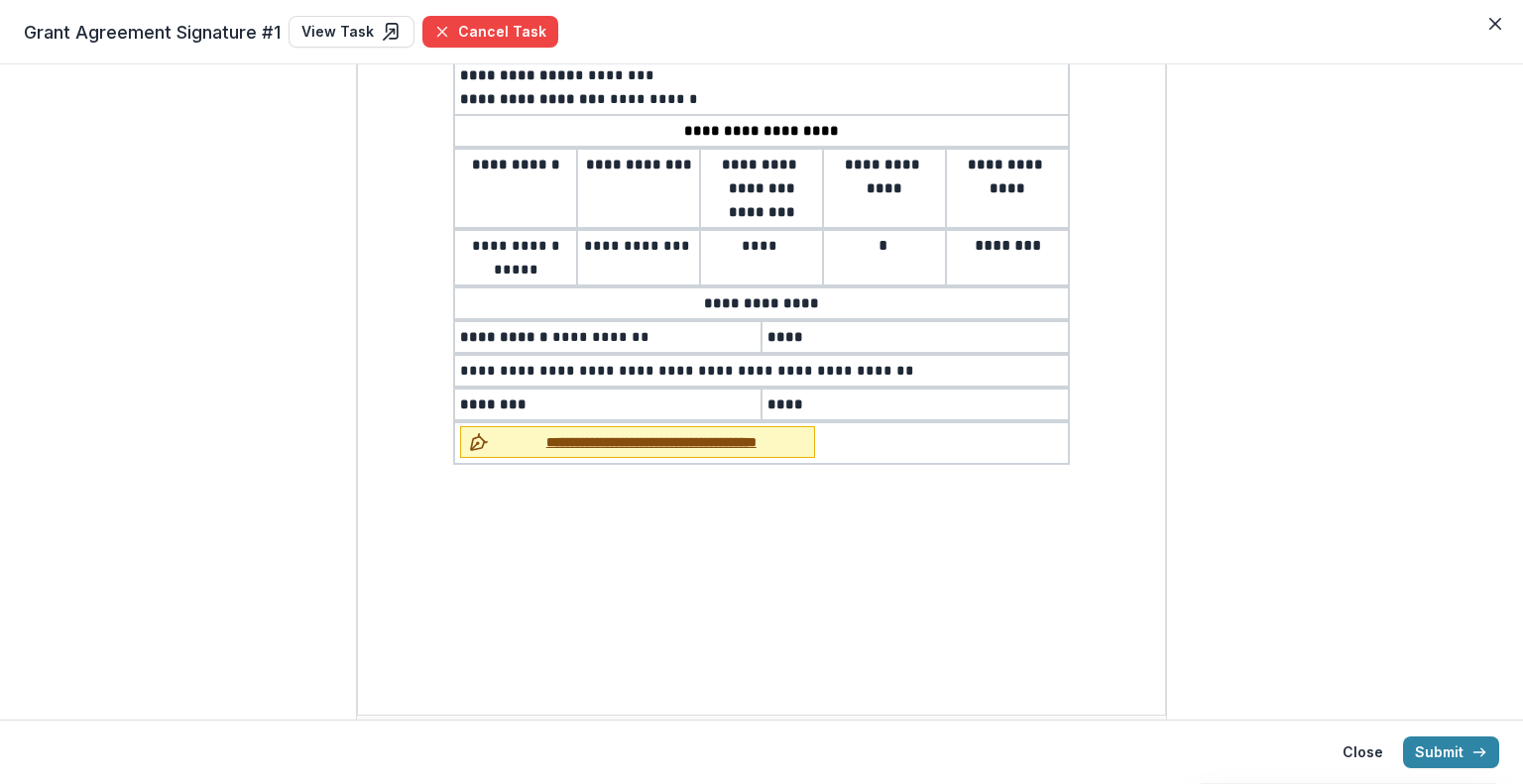 click on "**********" at bounding box center [638, 442] 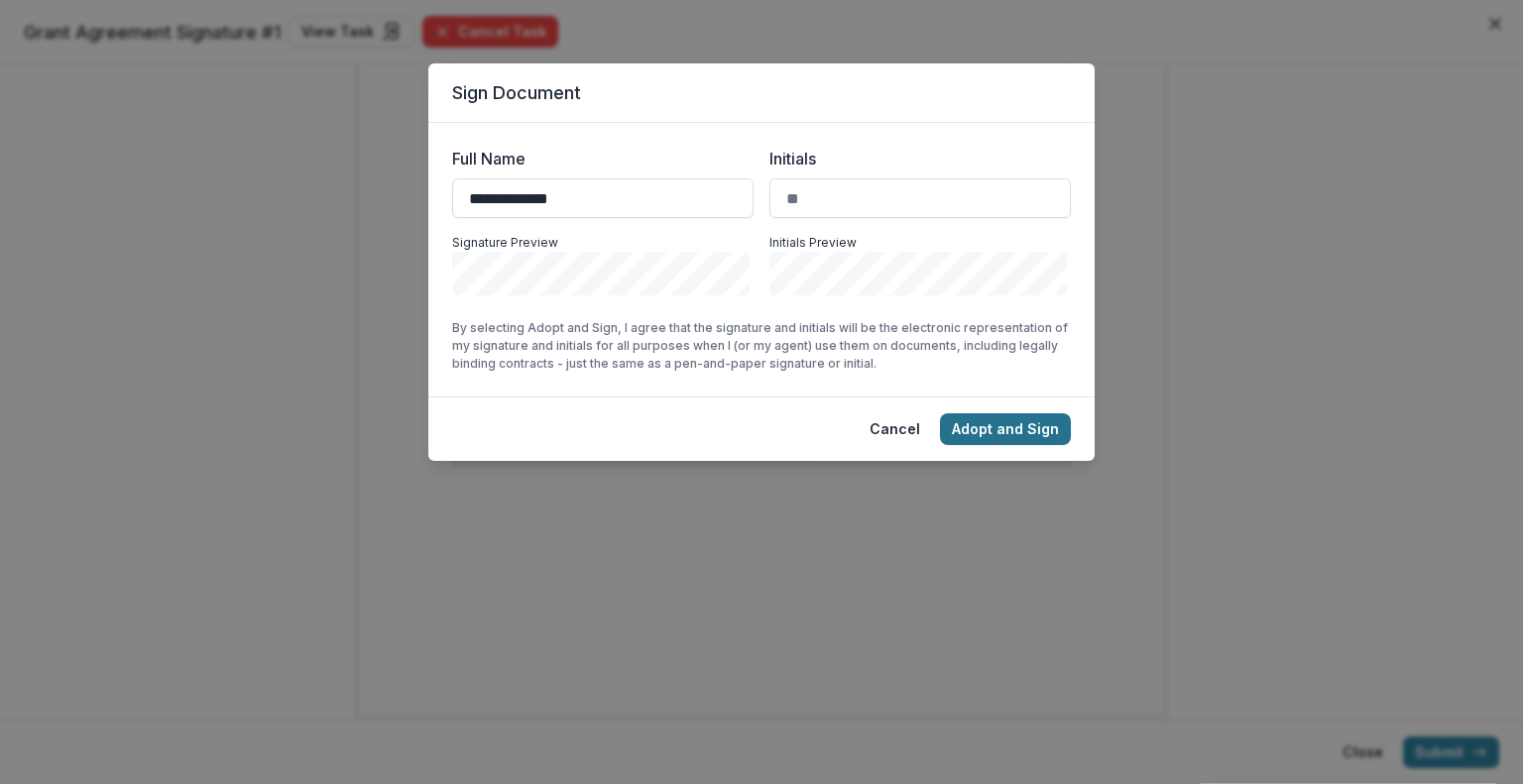 type on "**********" 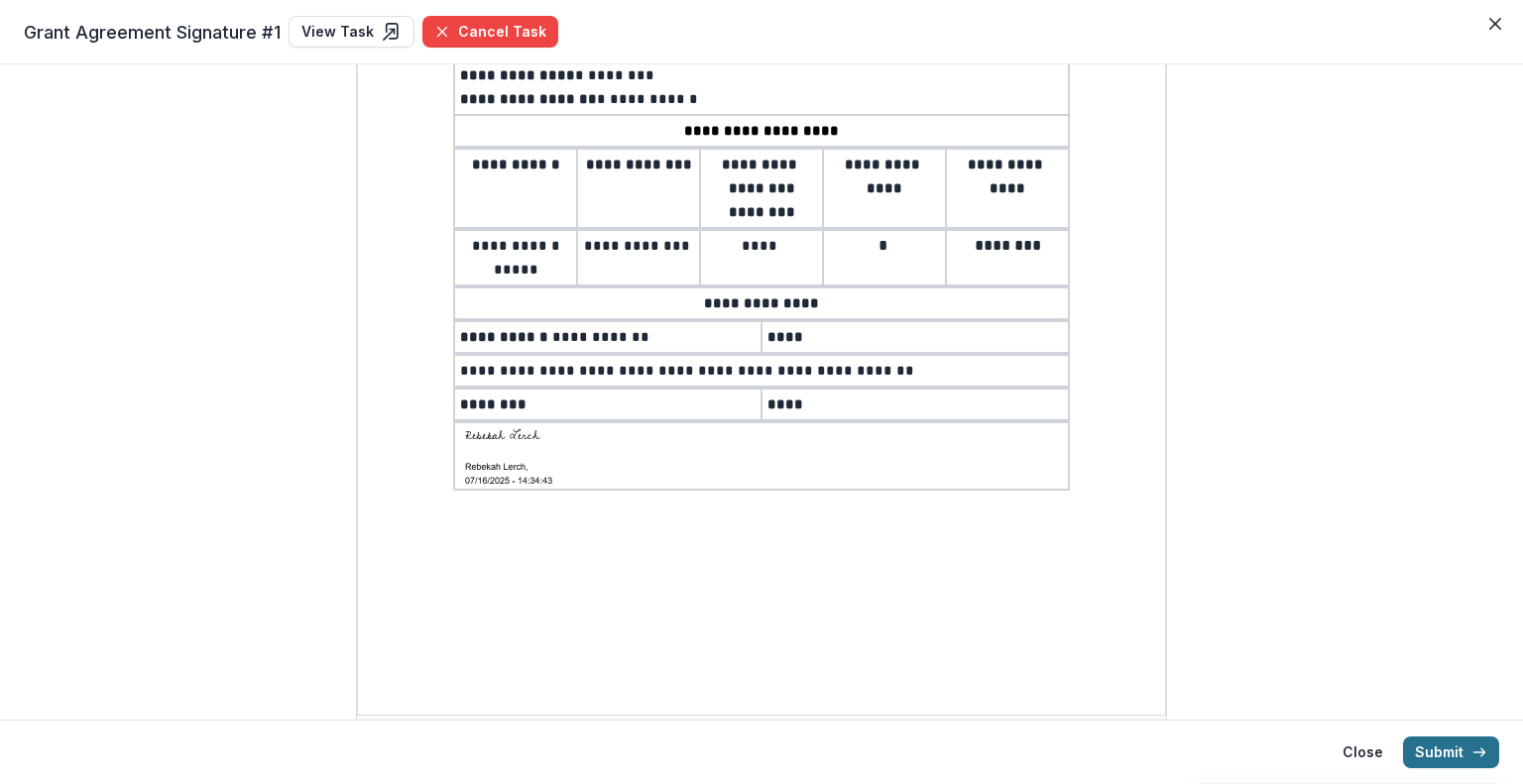 click on "Submit" at bounding box center [1451, 752] 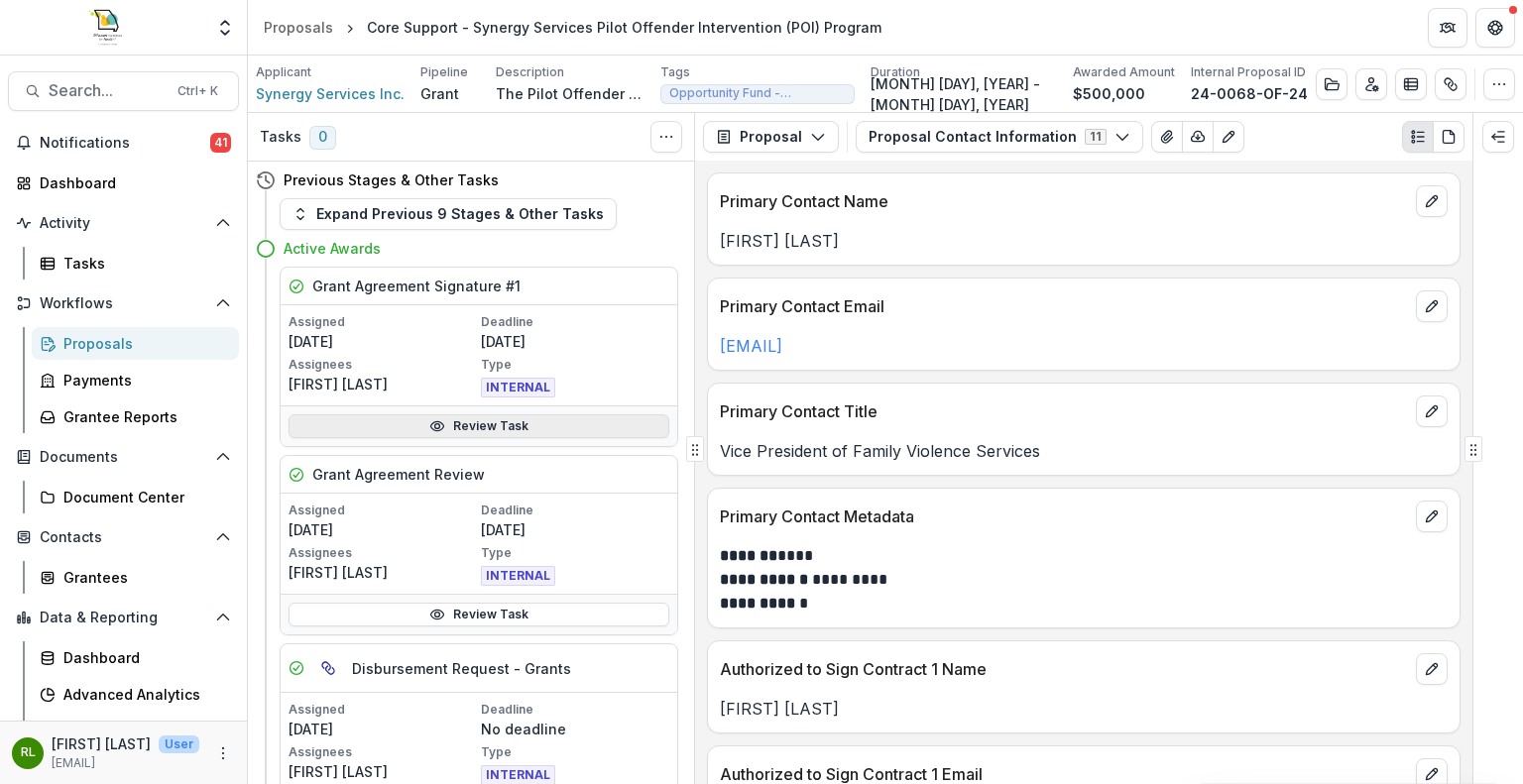 click on "Review Task" at bounding box center (479, 426) 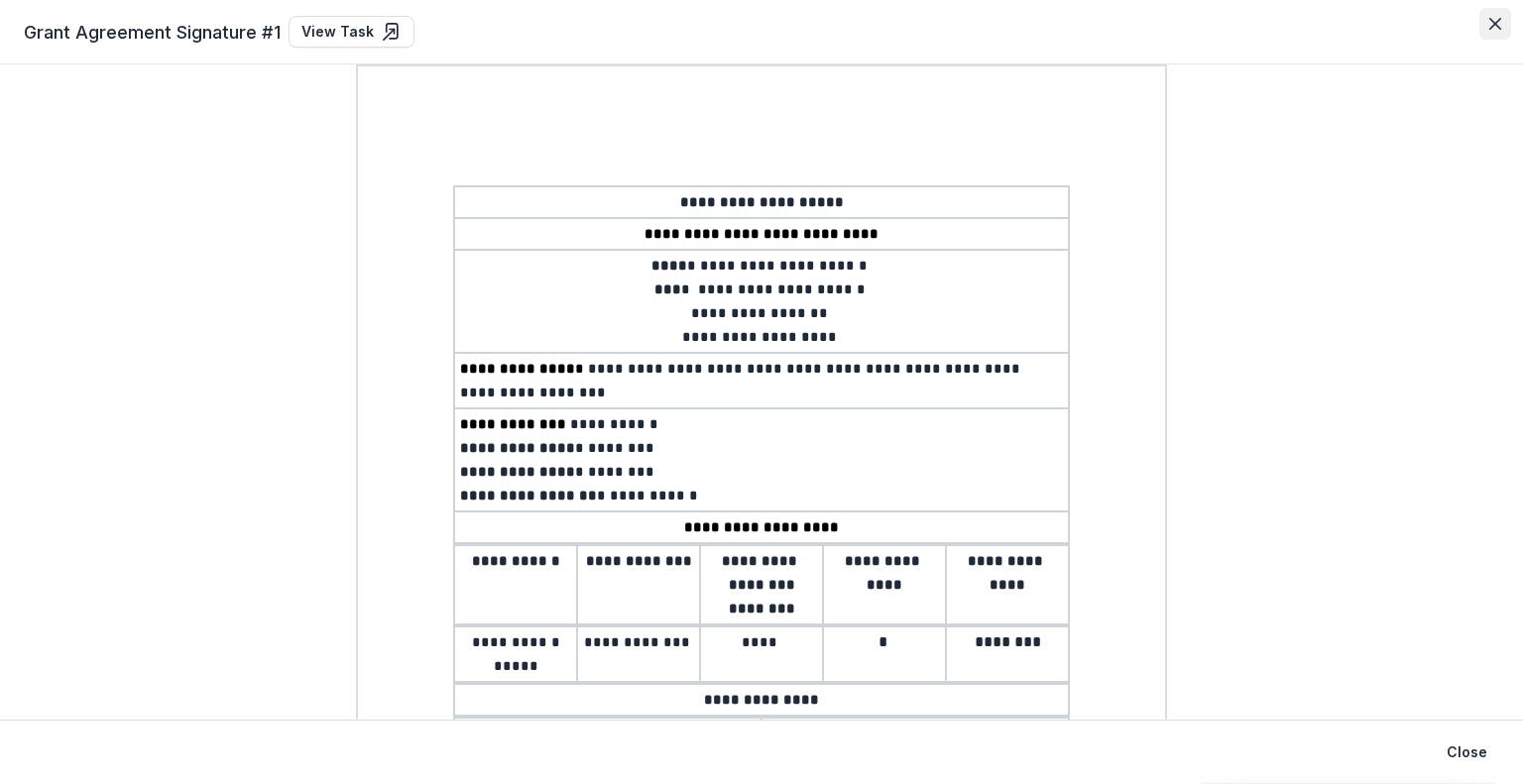 click at bounding box center (1495, 24) 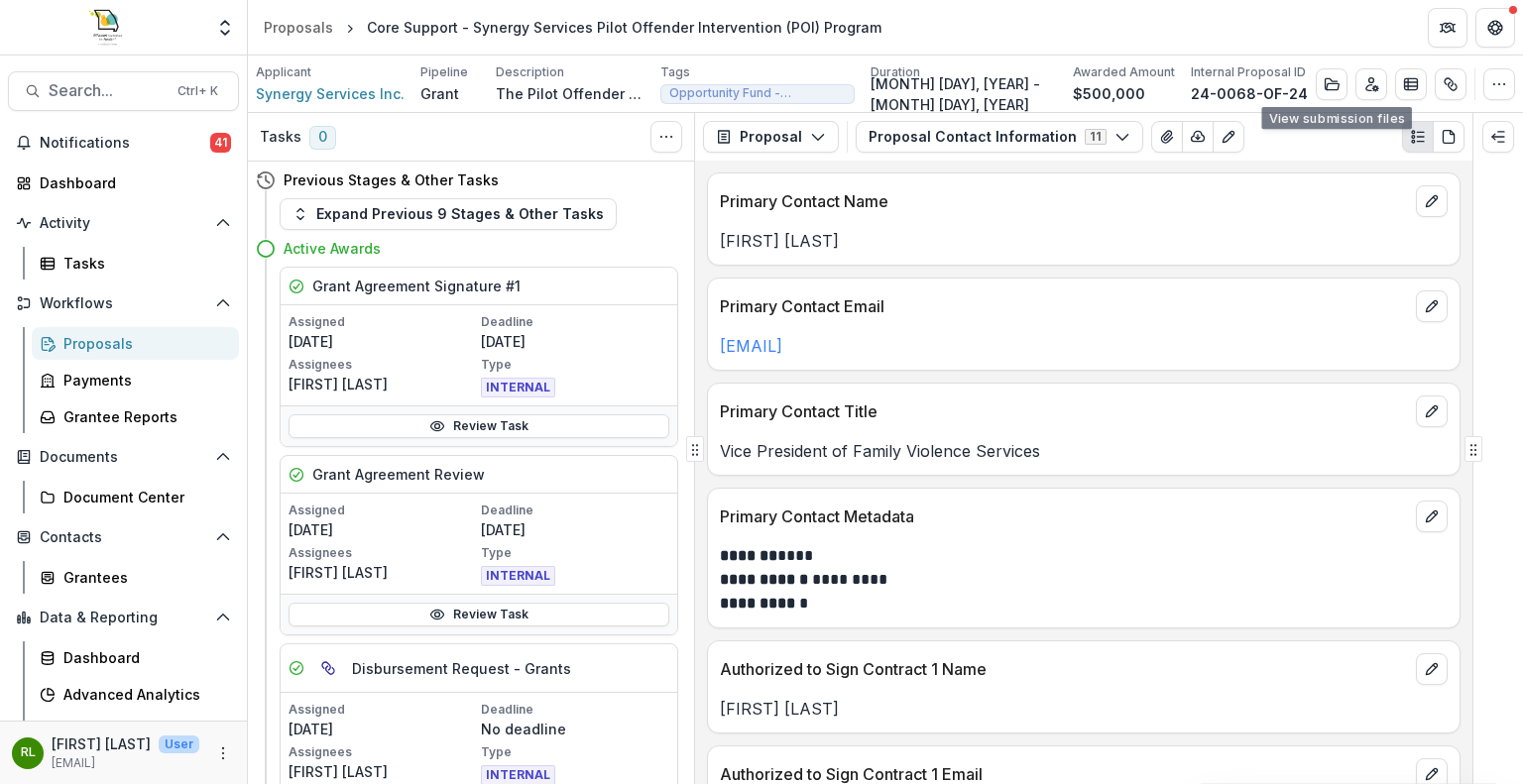 click at bounding box center (1391, 84) 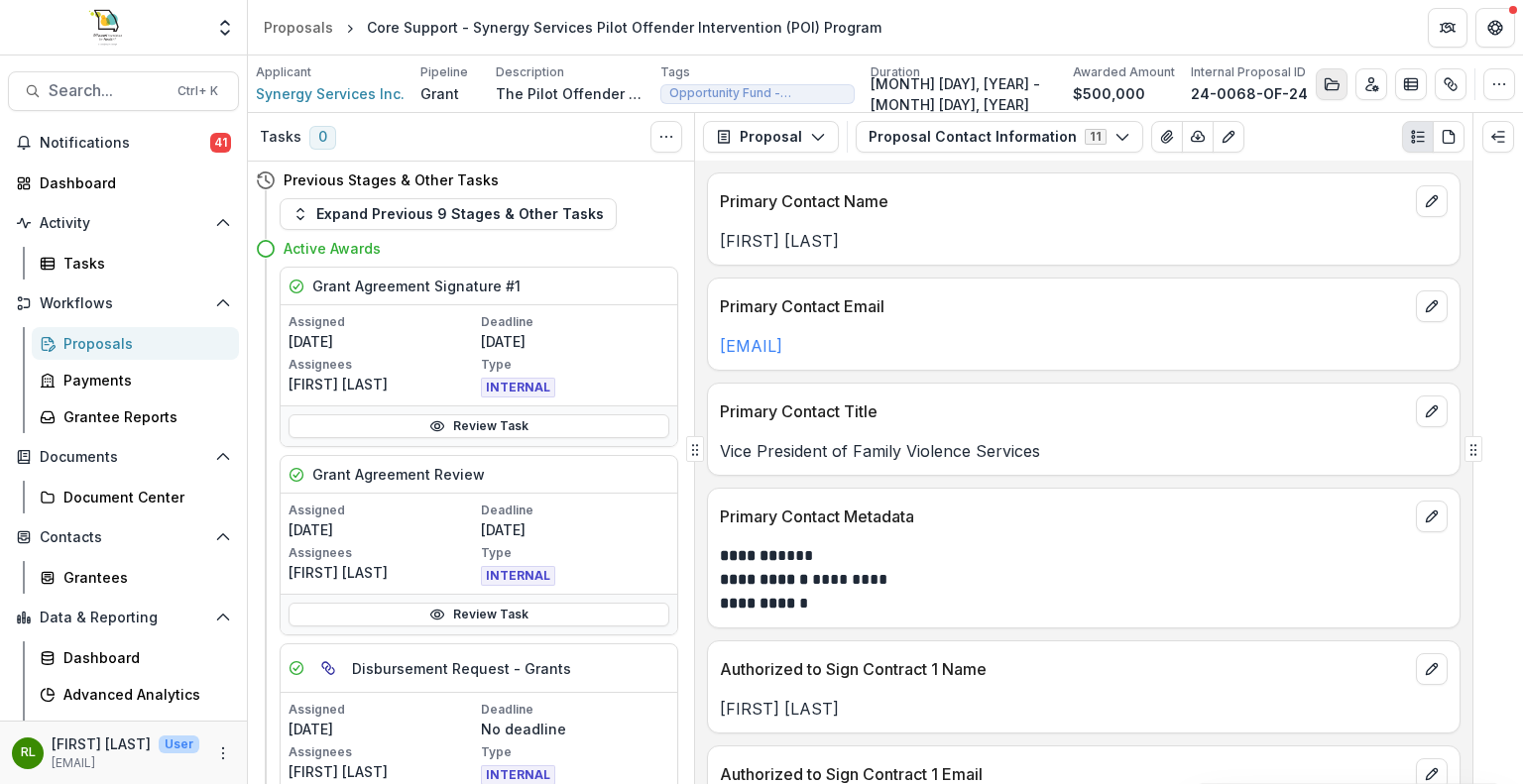 click 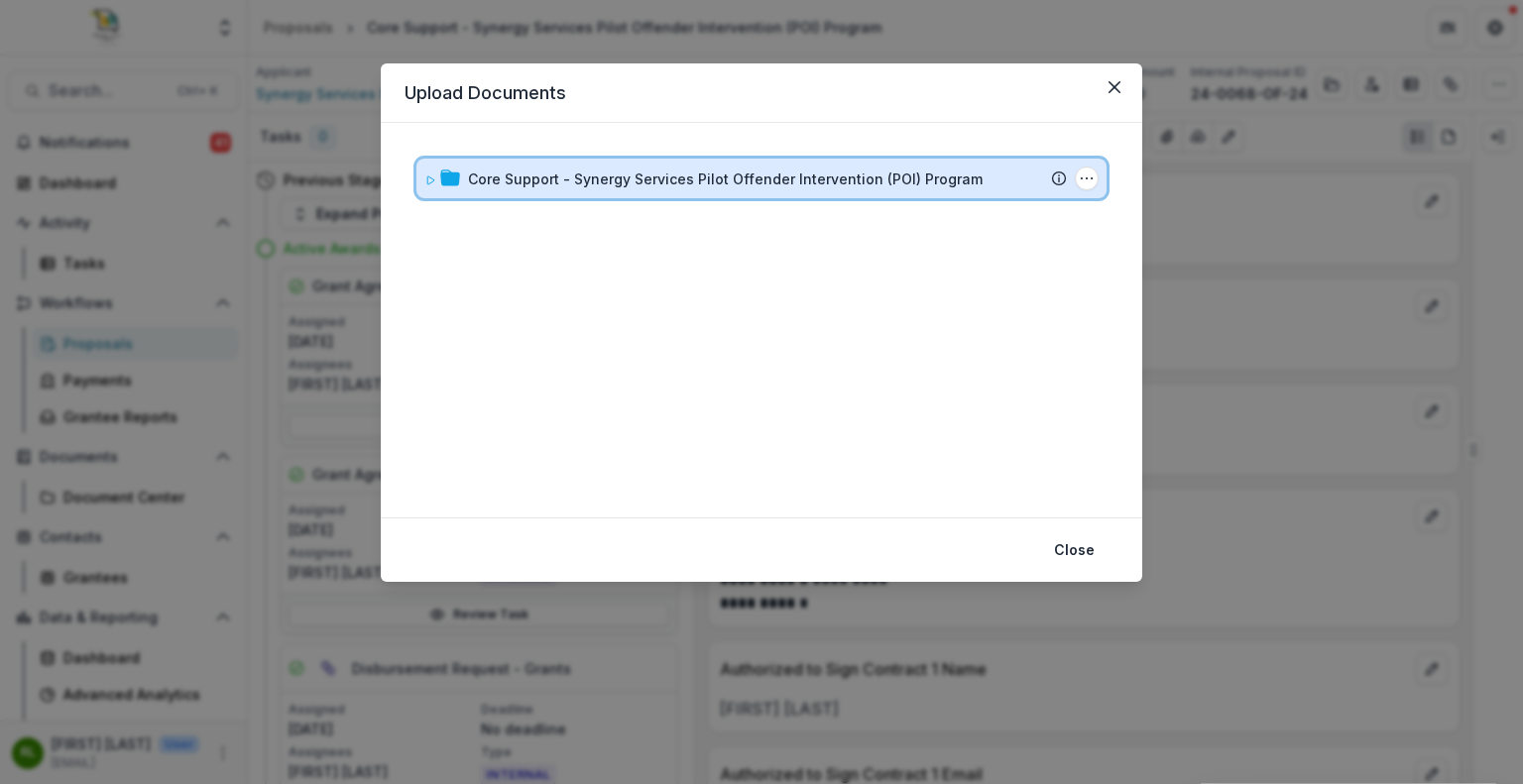 click 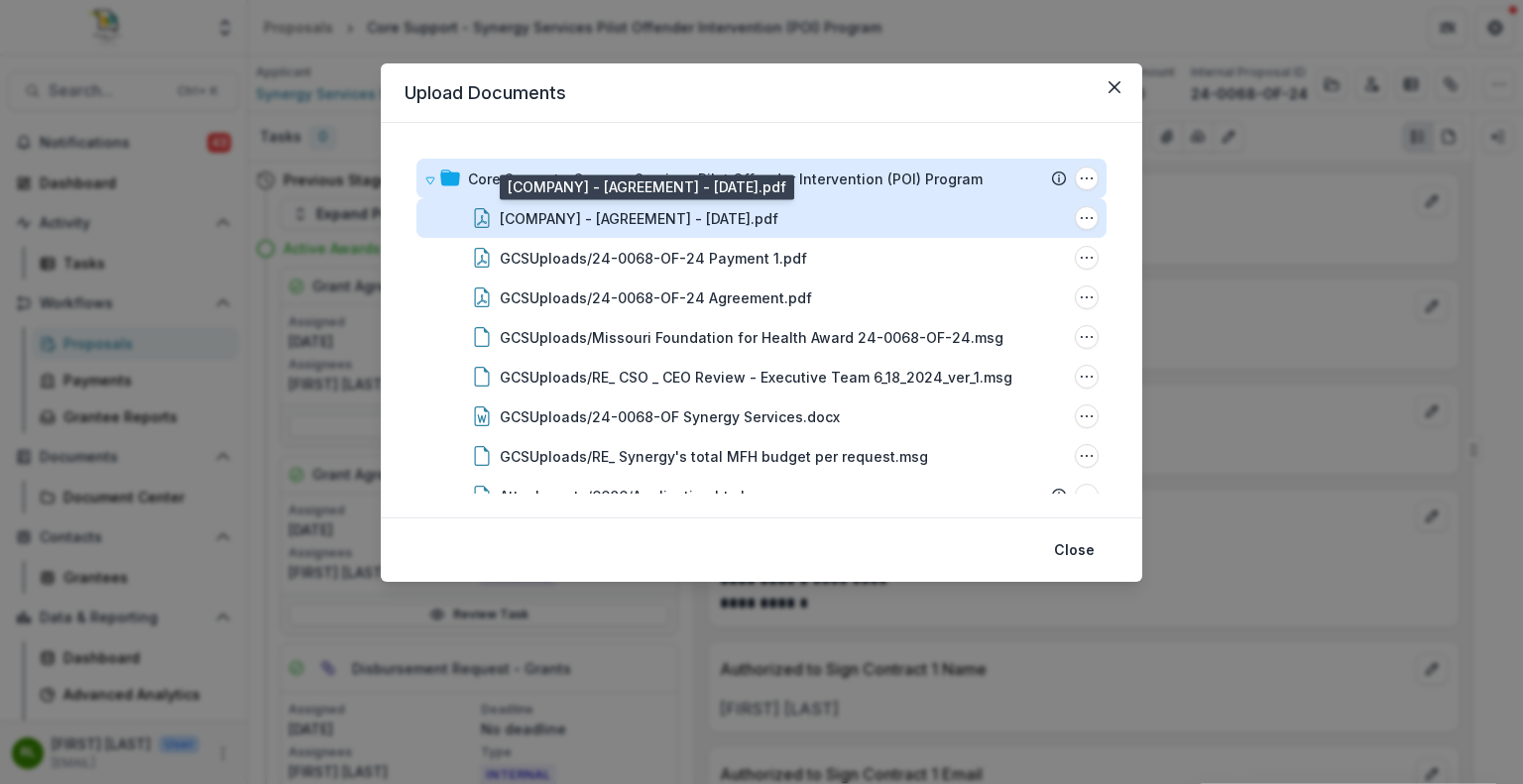 click on "Synergy Services Inc. - Grant Agreement - 2025-07-16.pdf" at bounding box center [639, 218] 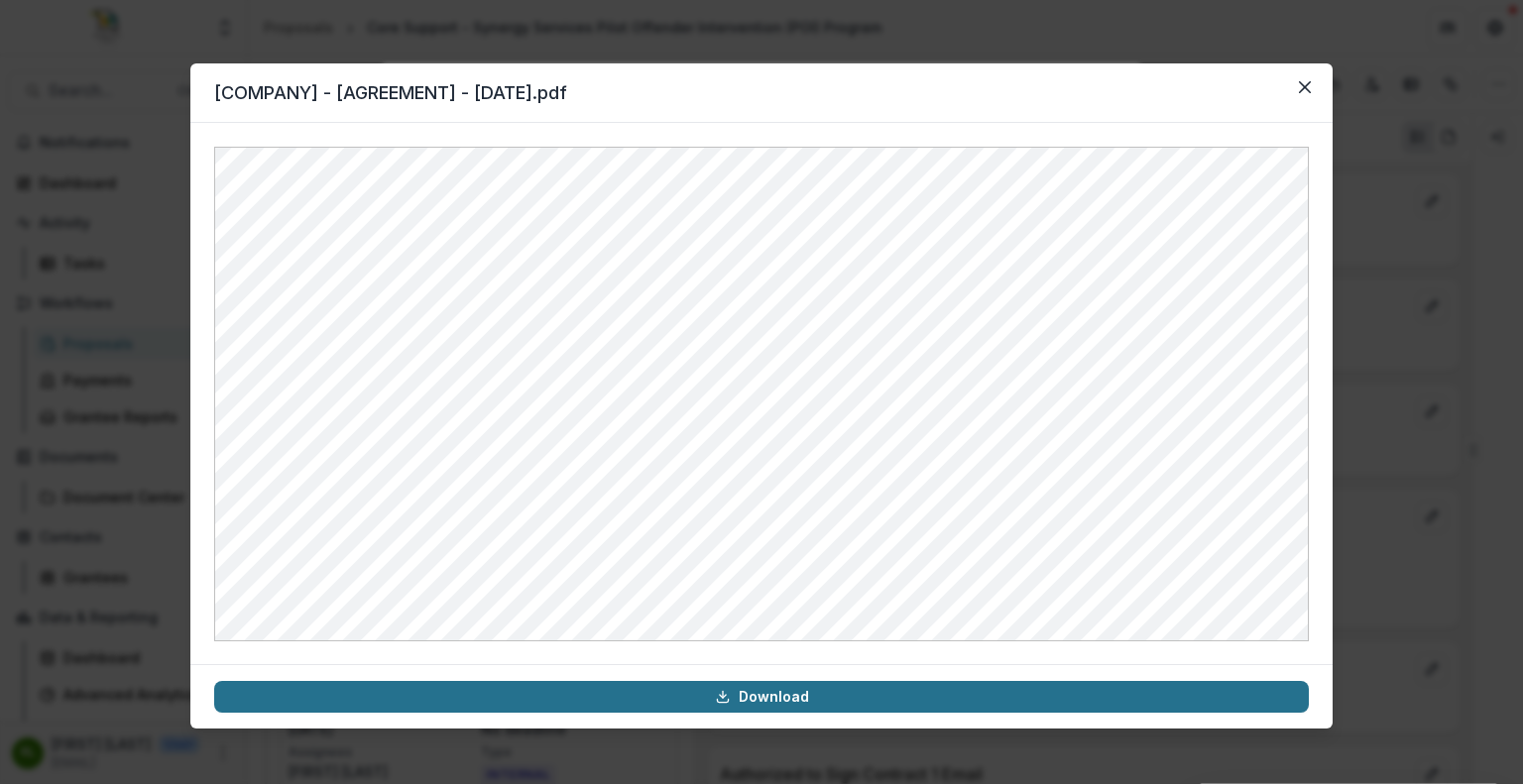 click on "Download" at bounding box center (762, 697) 